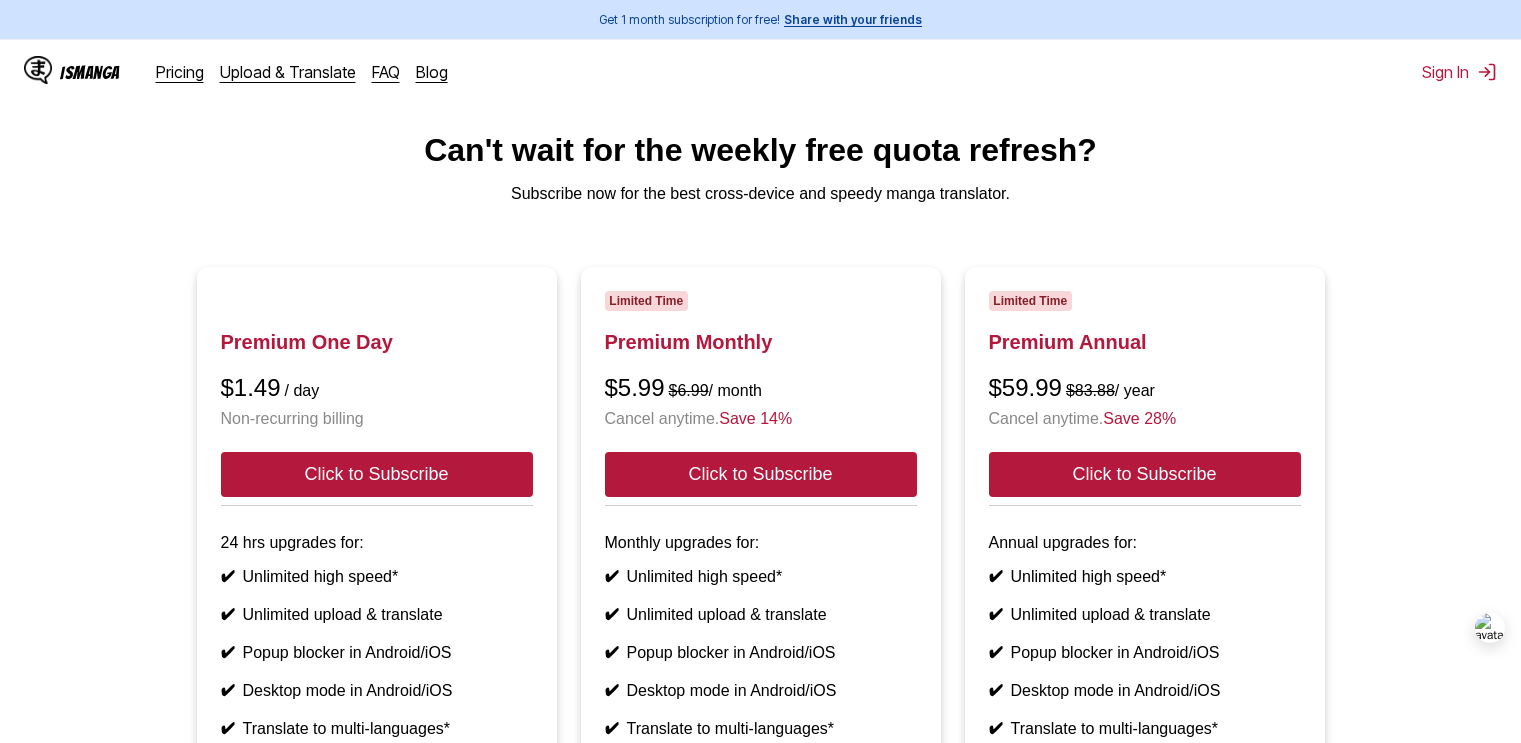 scroll, scrollTop: 0, scrollLeft: 0, axis: both 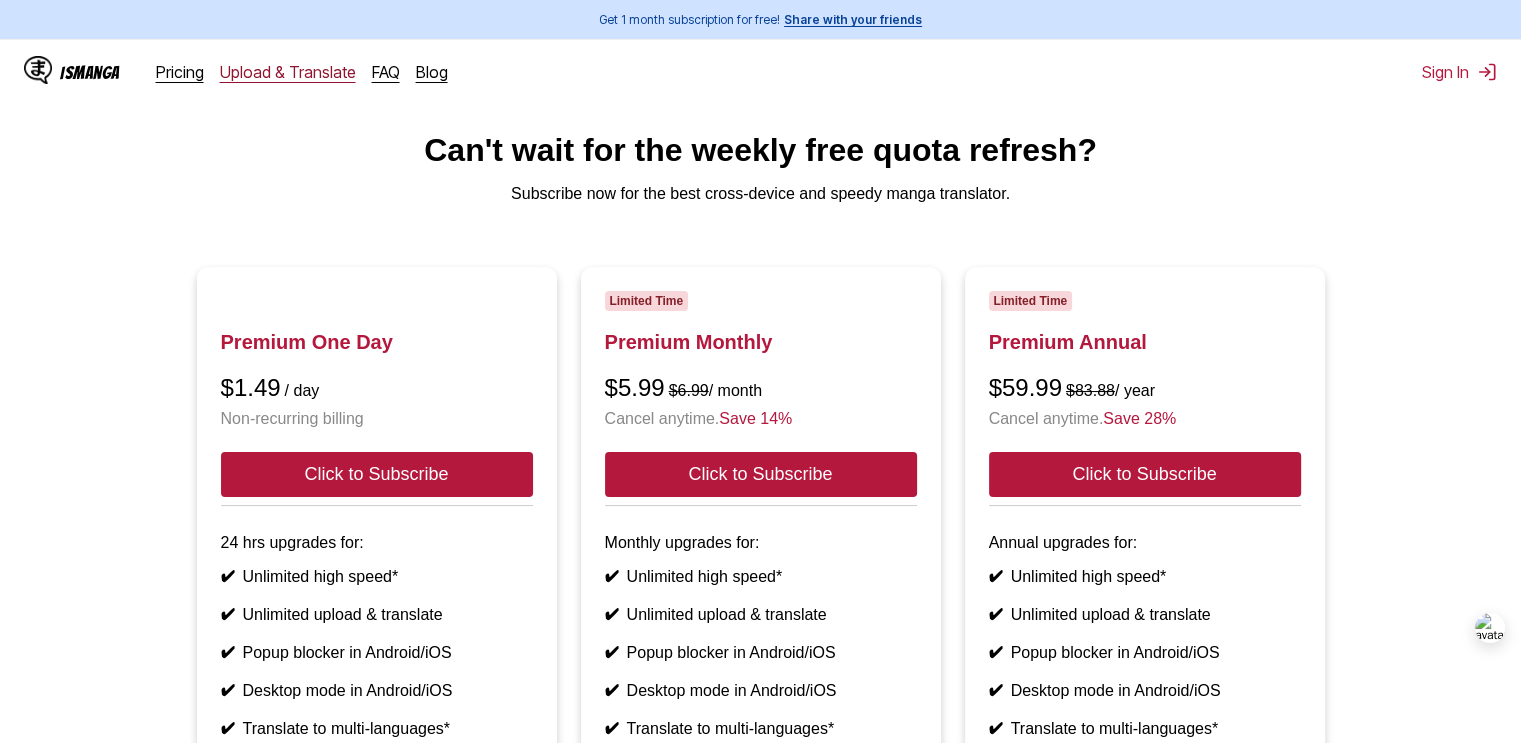 click on "Upload & Translate" at bounding box center [288, 72] 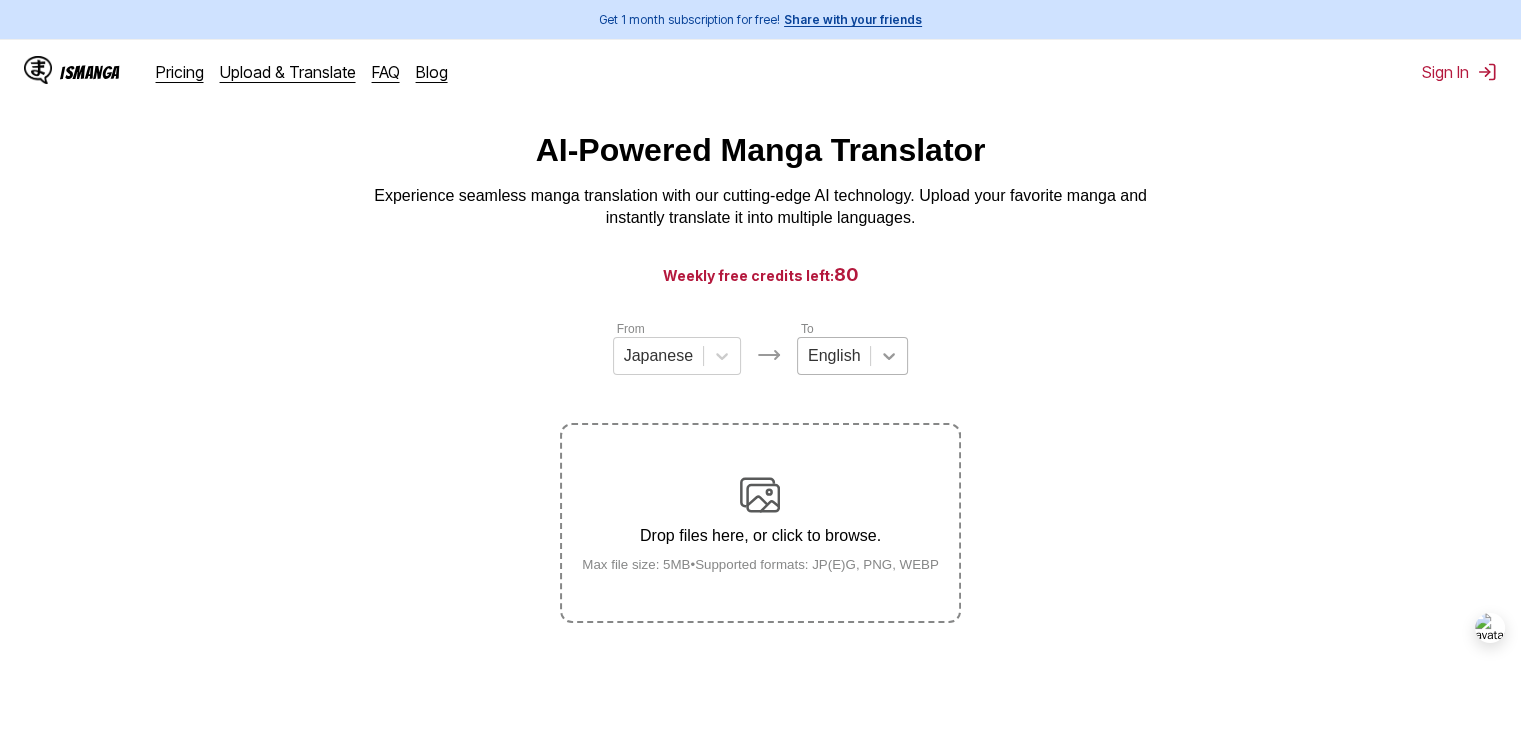 click 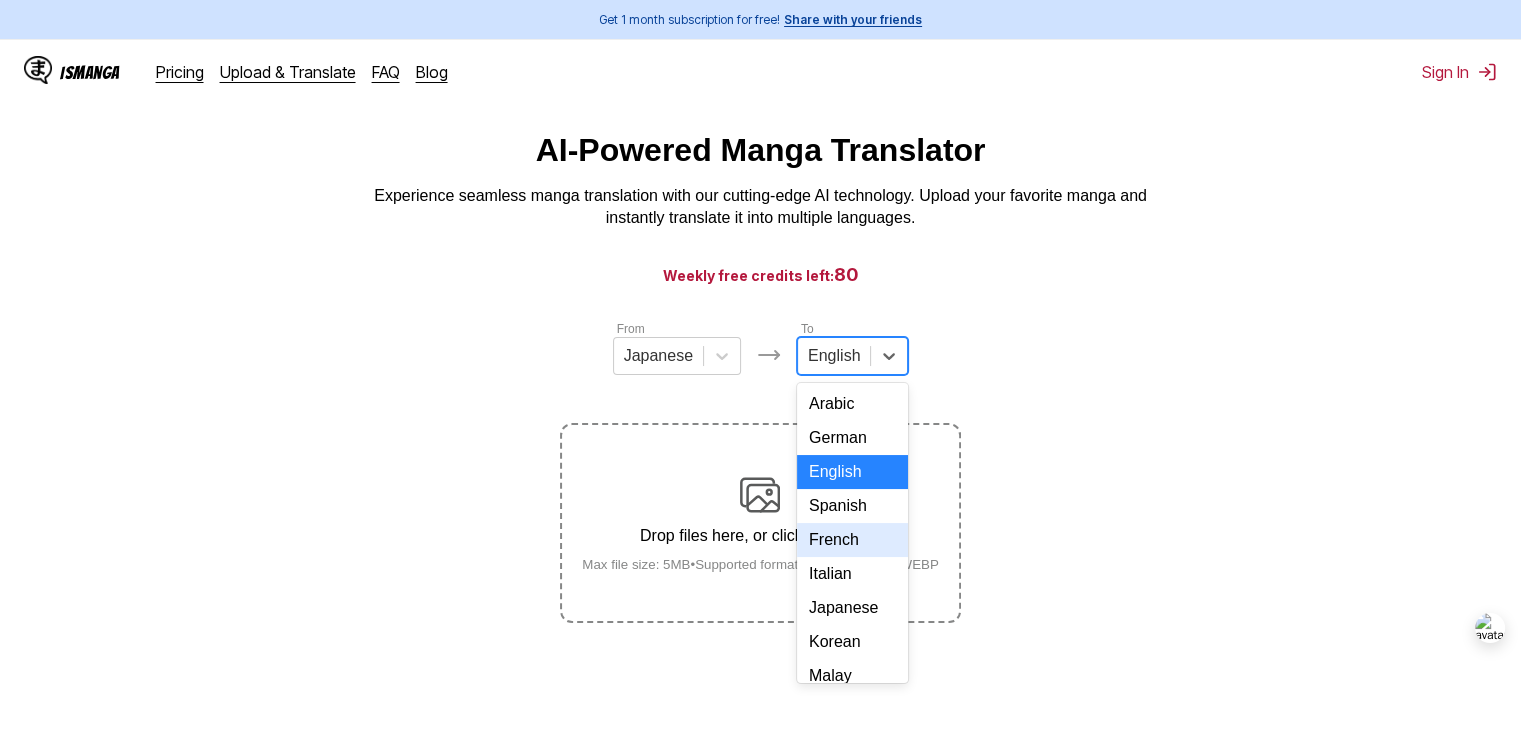 click on "French" at bounding box center (852, 540) 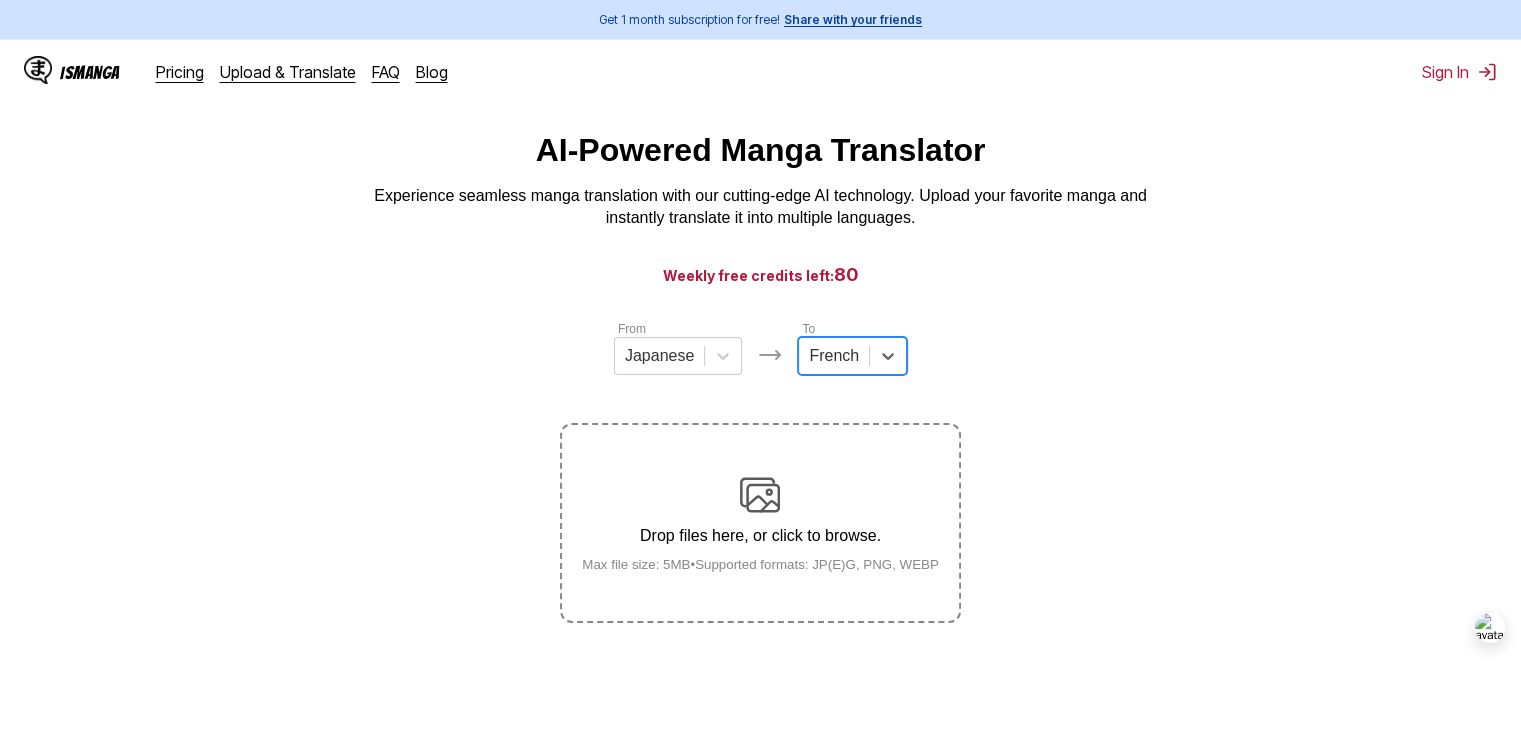 click on "Drop files here, or click to browse. Max file size: 5MB  •  Supported formats: JP(E)G, PNG, WEBP" at bounding box center (760, 523) 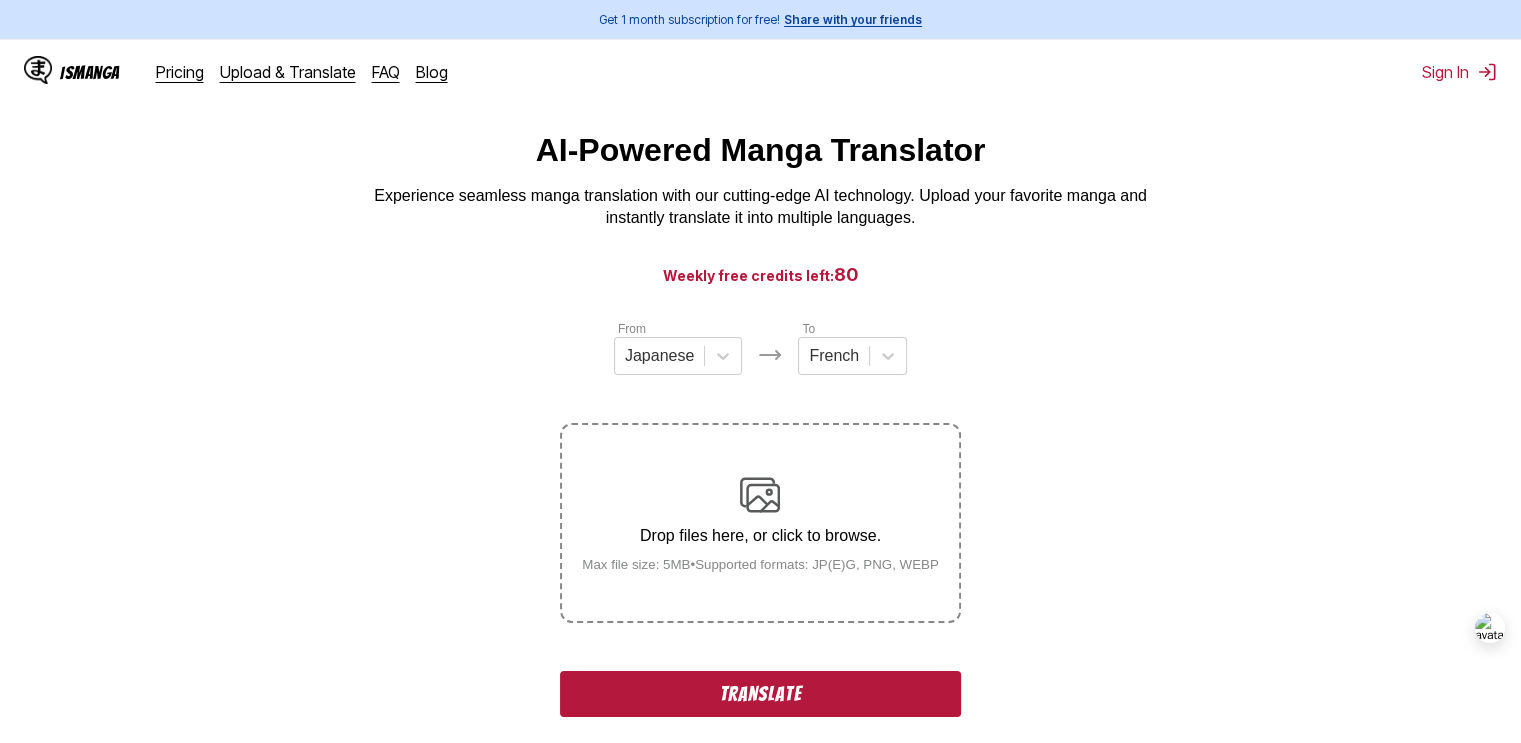 click on "Translate" at bounding box center [760, 694] 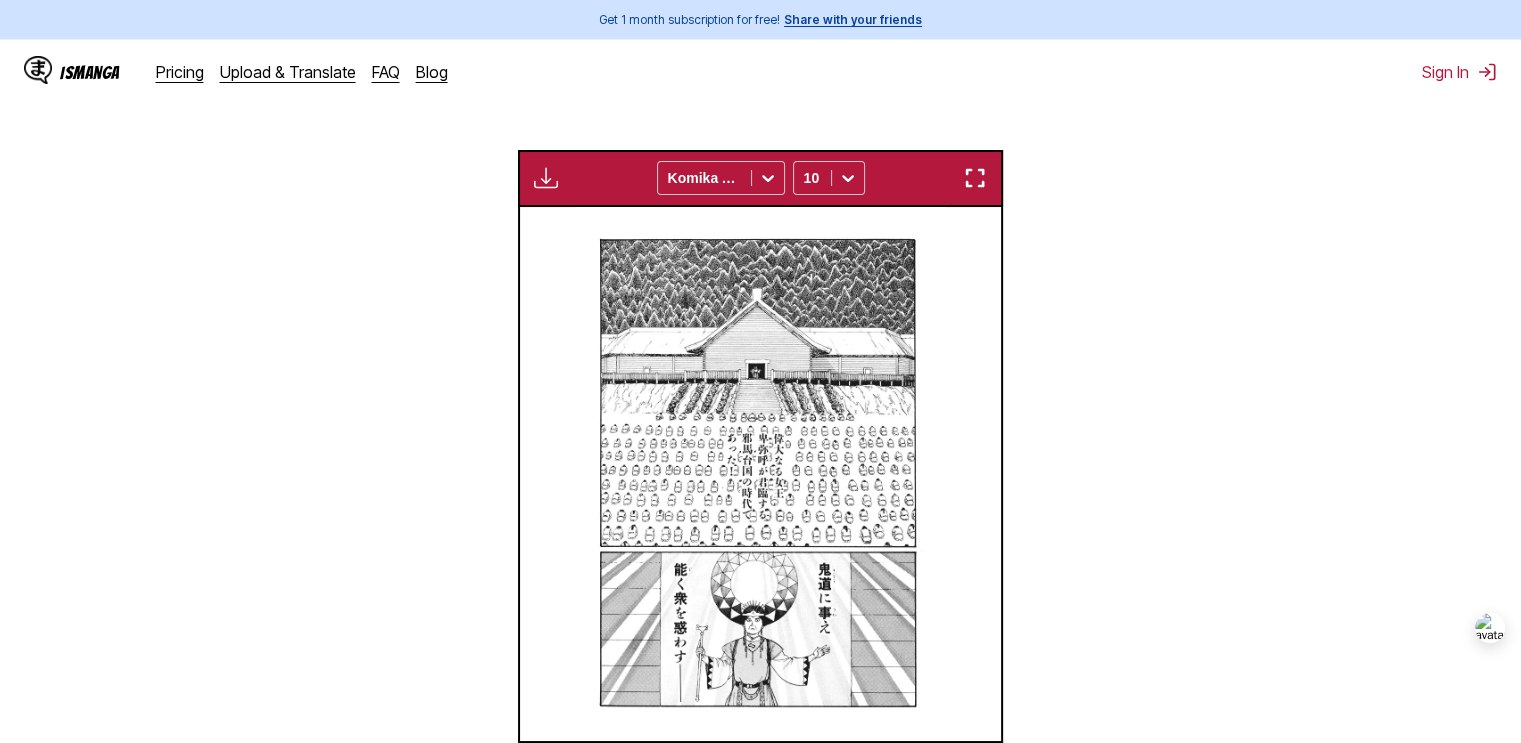 click at bounding box center (975, 178) 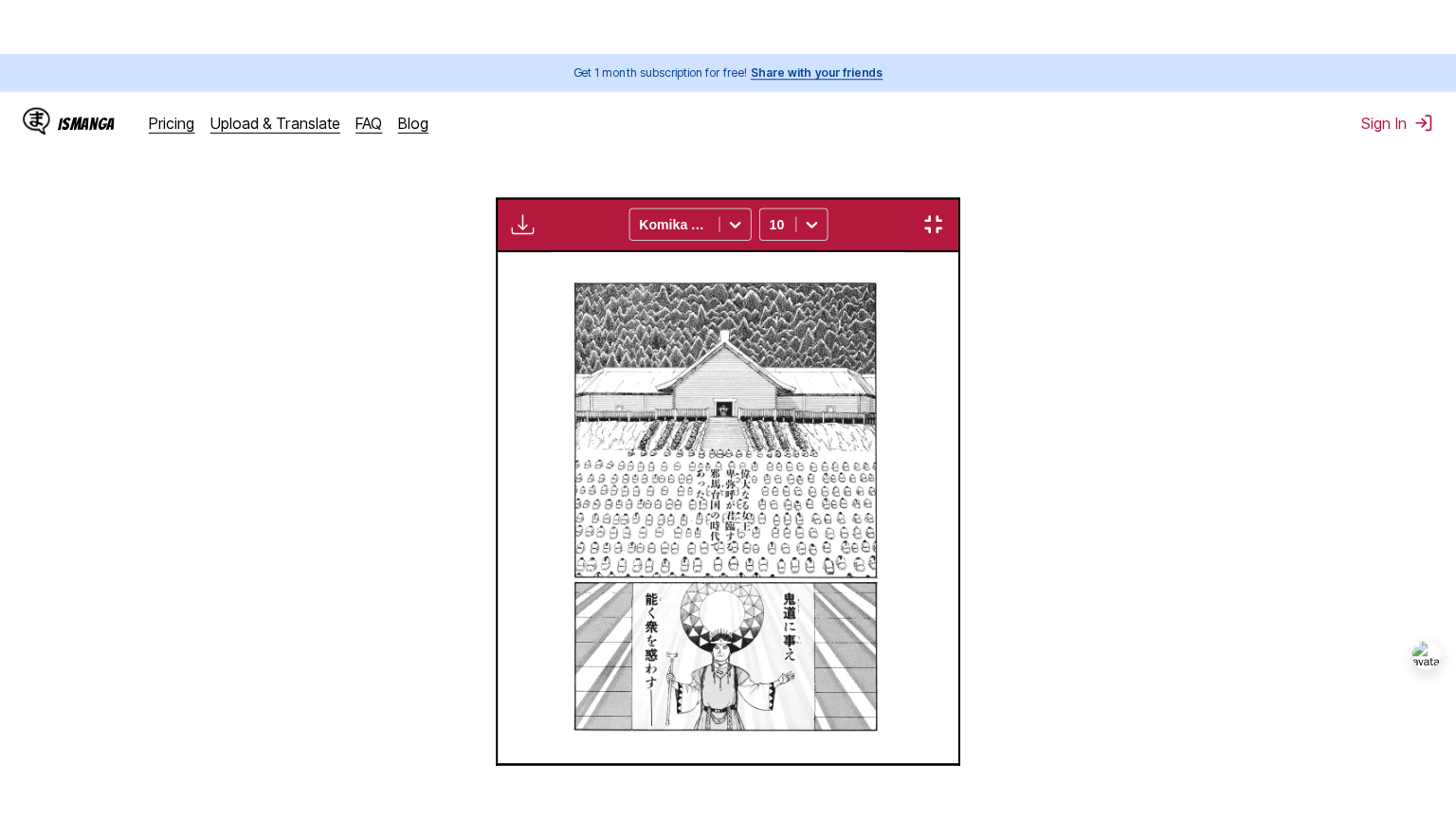scroll, scrollTop: 219, scrollLeft: 0, axis: vertical 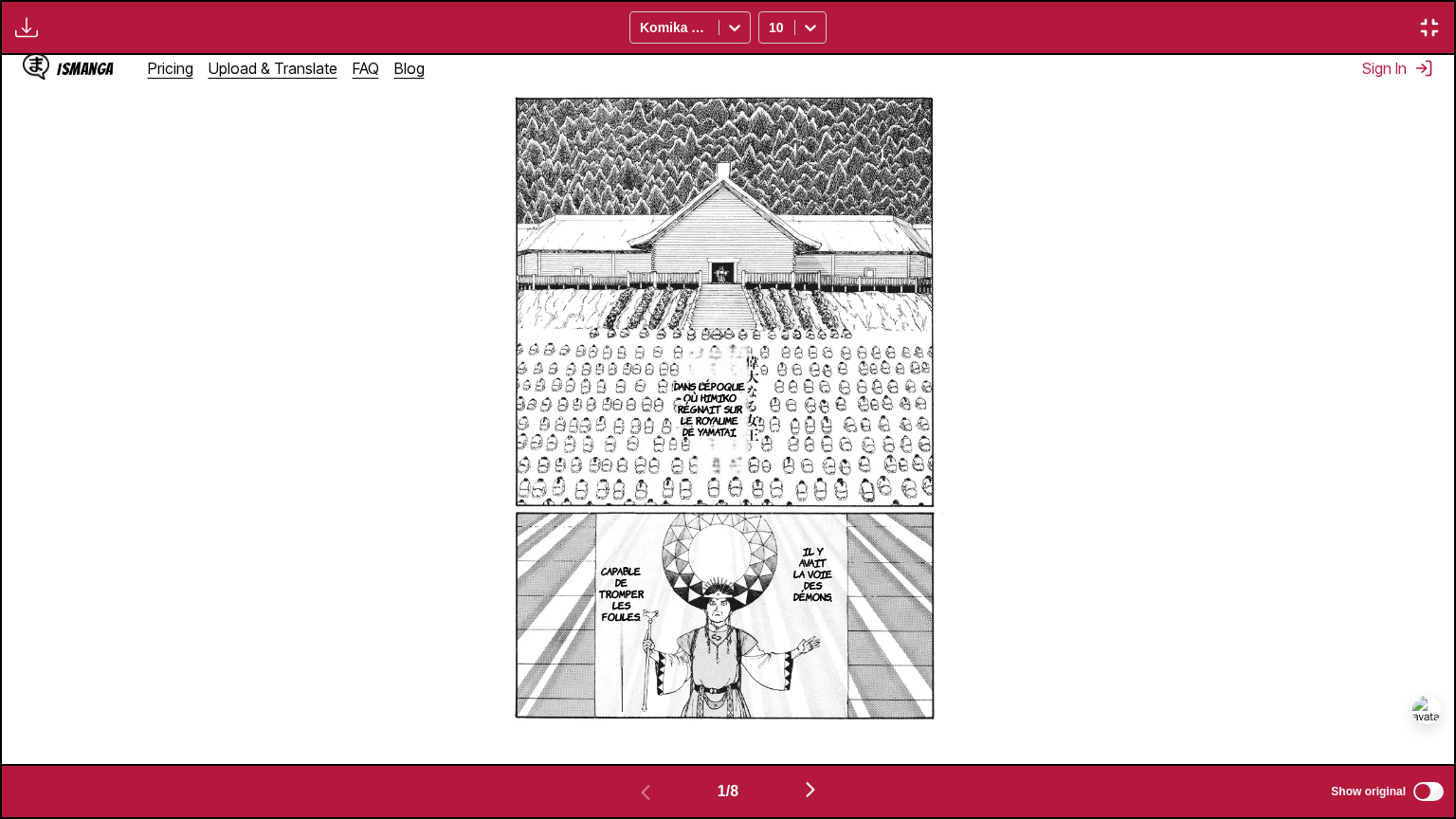 type 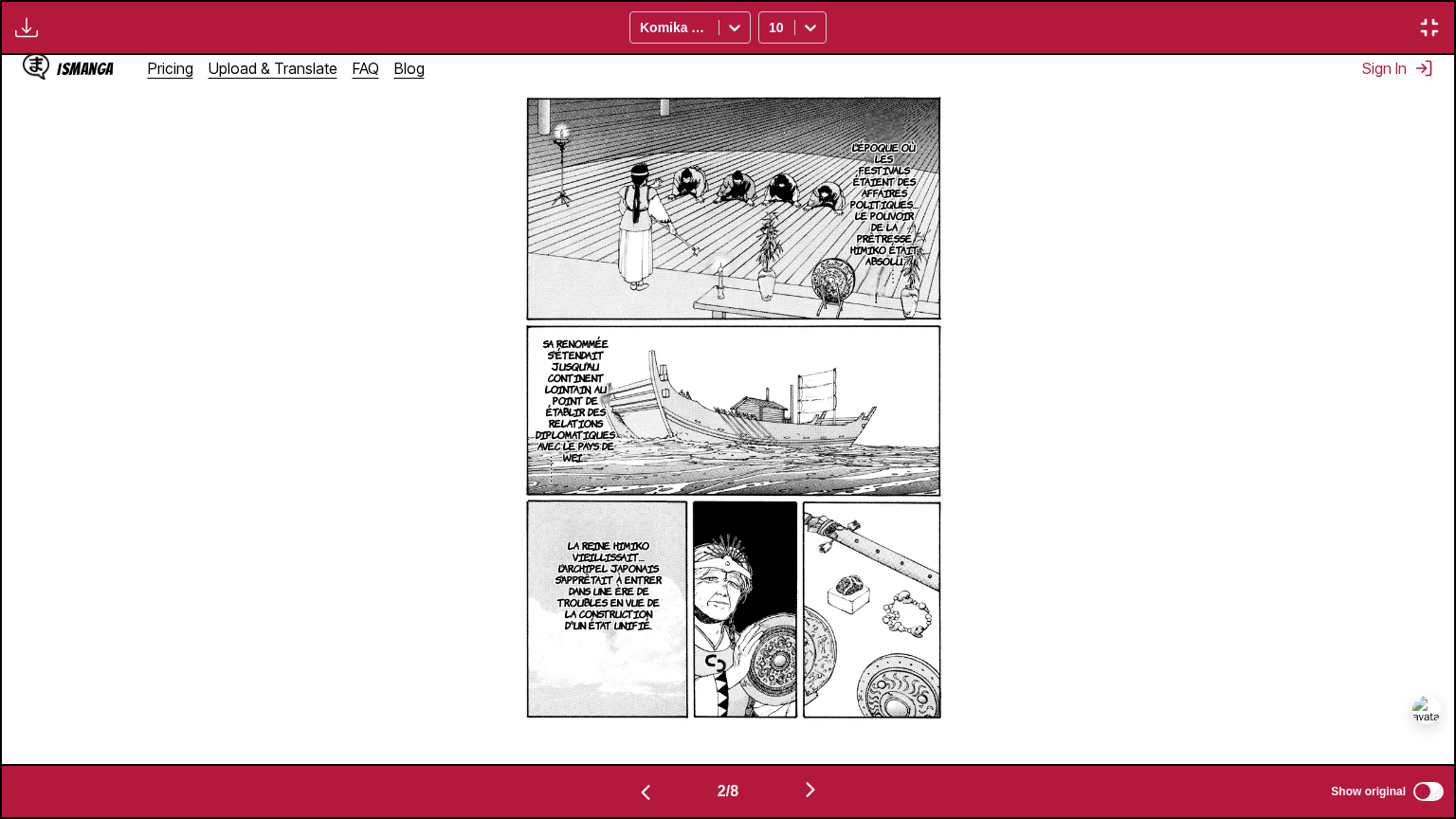 scroll, scrollTop: 0, scrollLeft: 2904, axis: horizontal 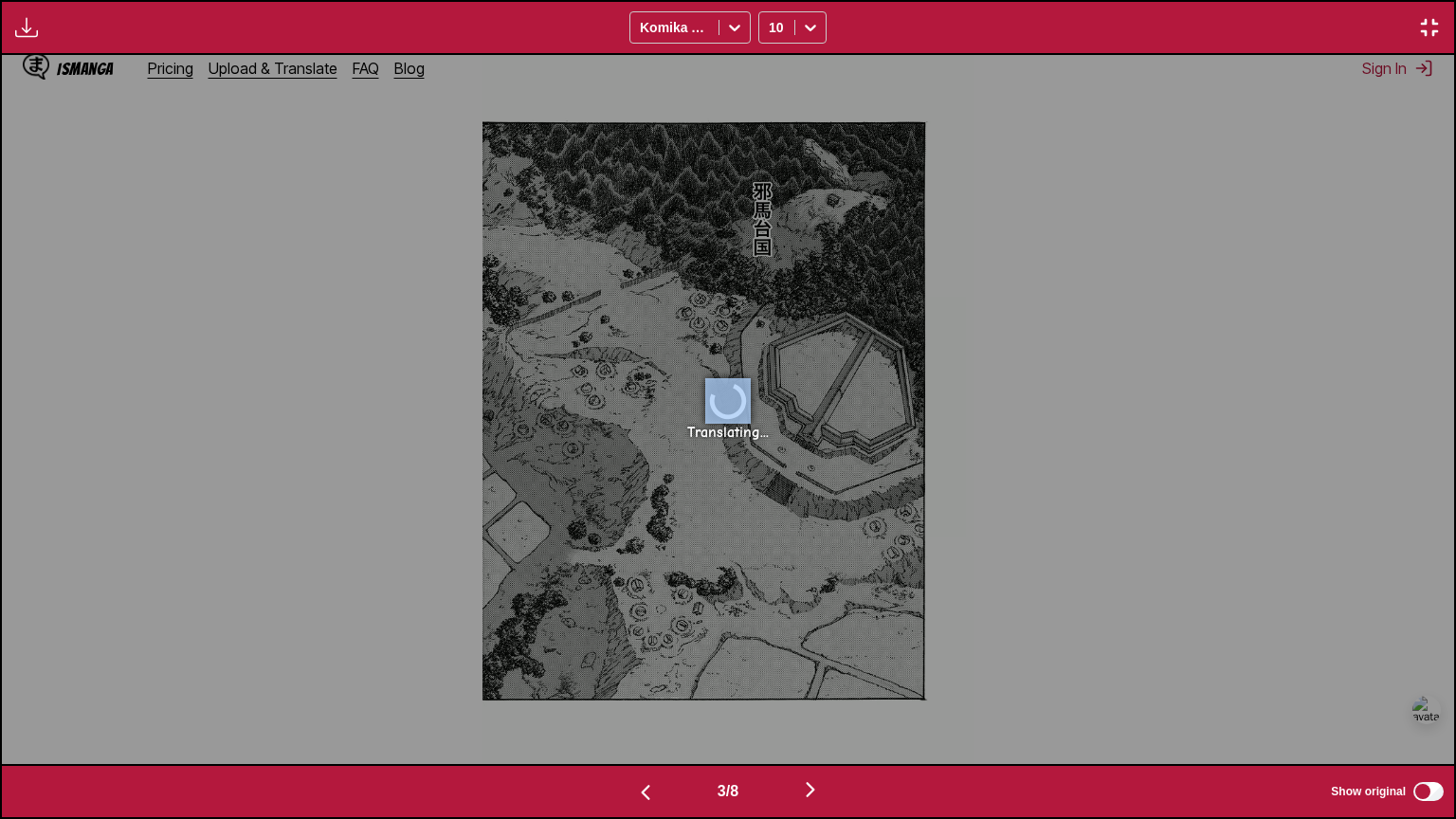 drag, startPoint x: 929, startPoint y: 282, endPoint x: 682, endPoint y: 674, distance: 463.32818 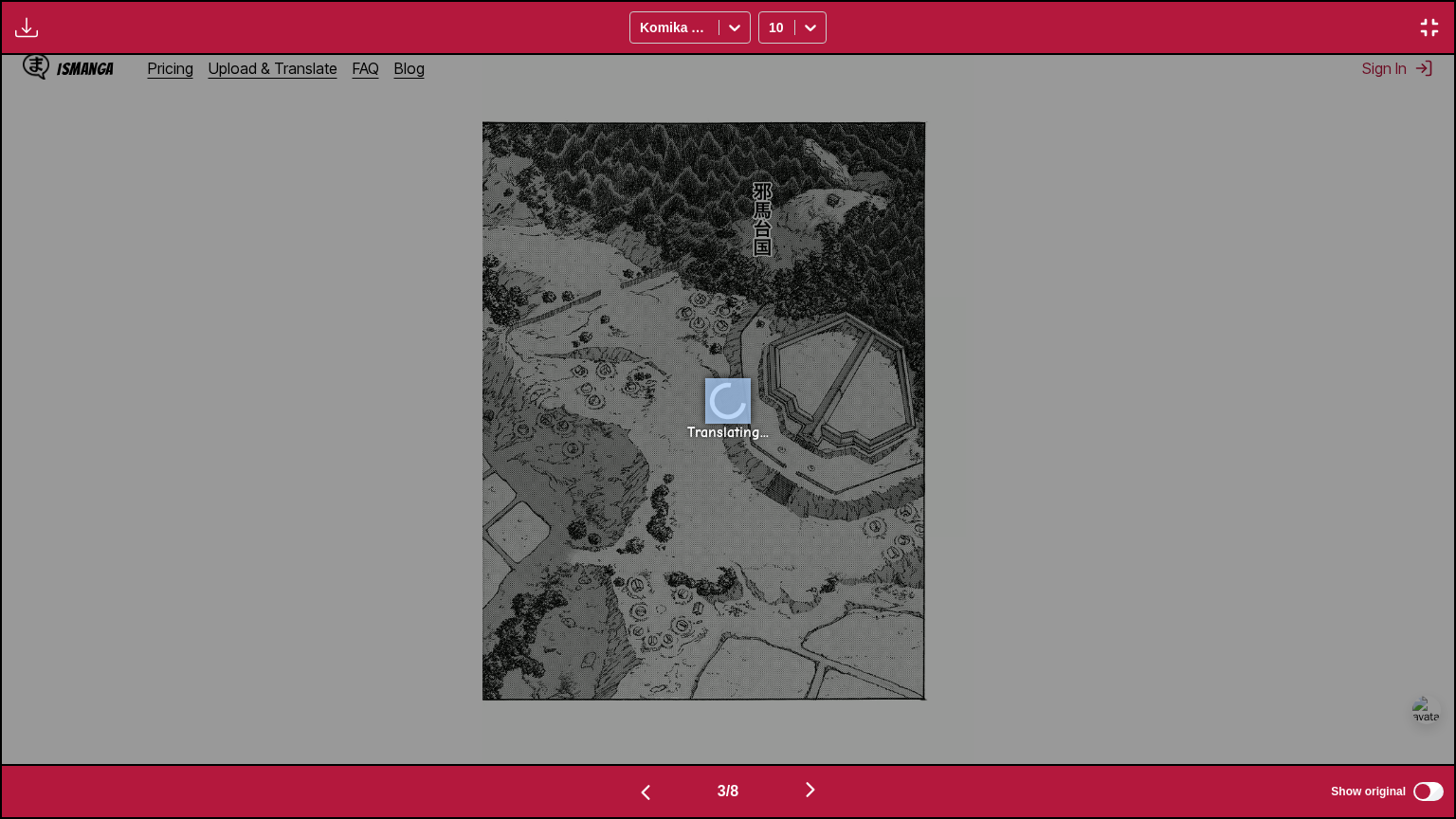 click on "Translating..." at bounding box center [728, 410] 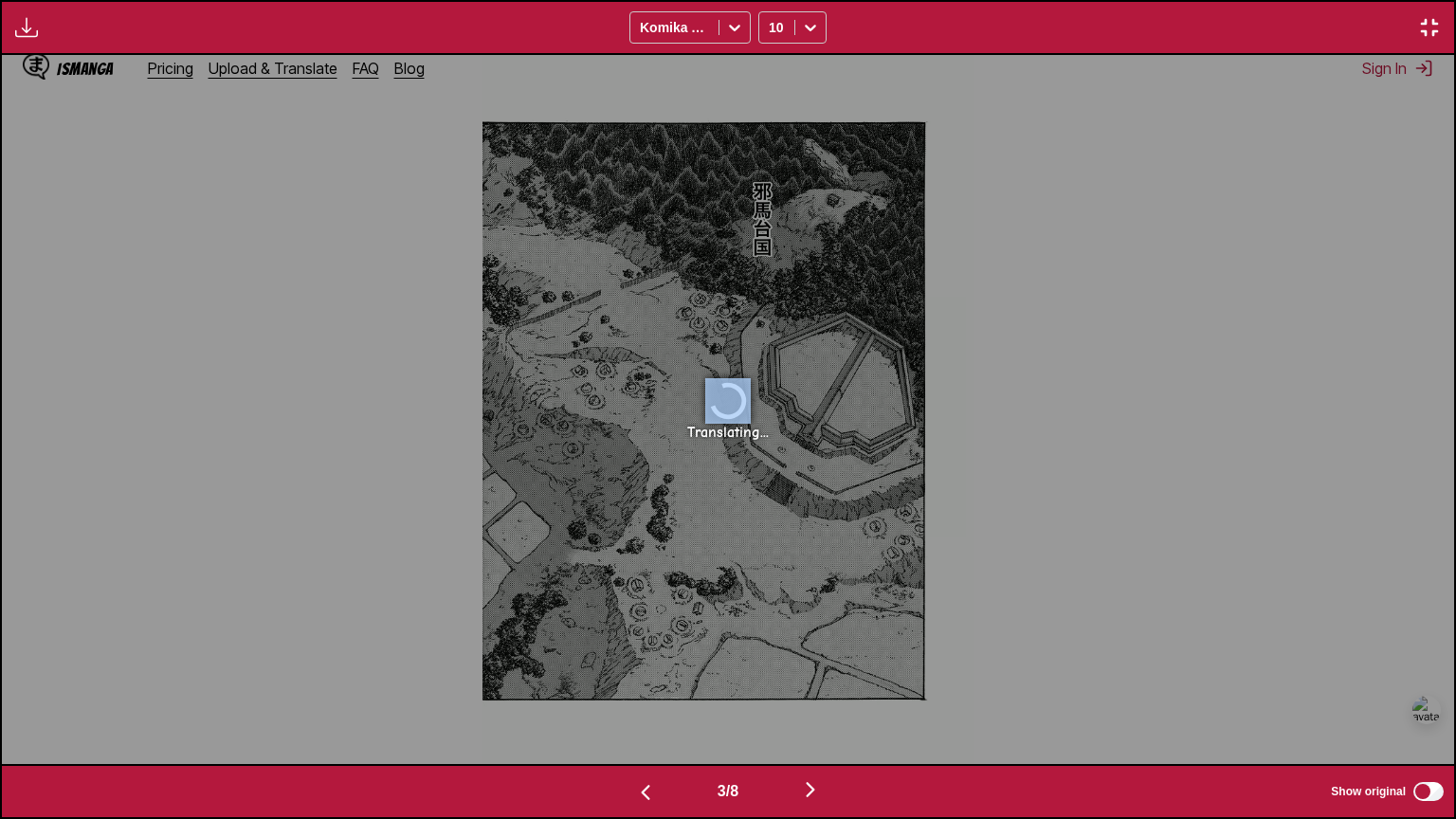 click on "3  /  8 Show original" at bounding box center (728, 792) 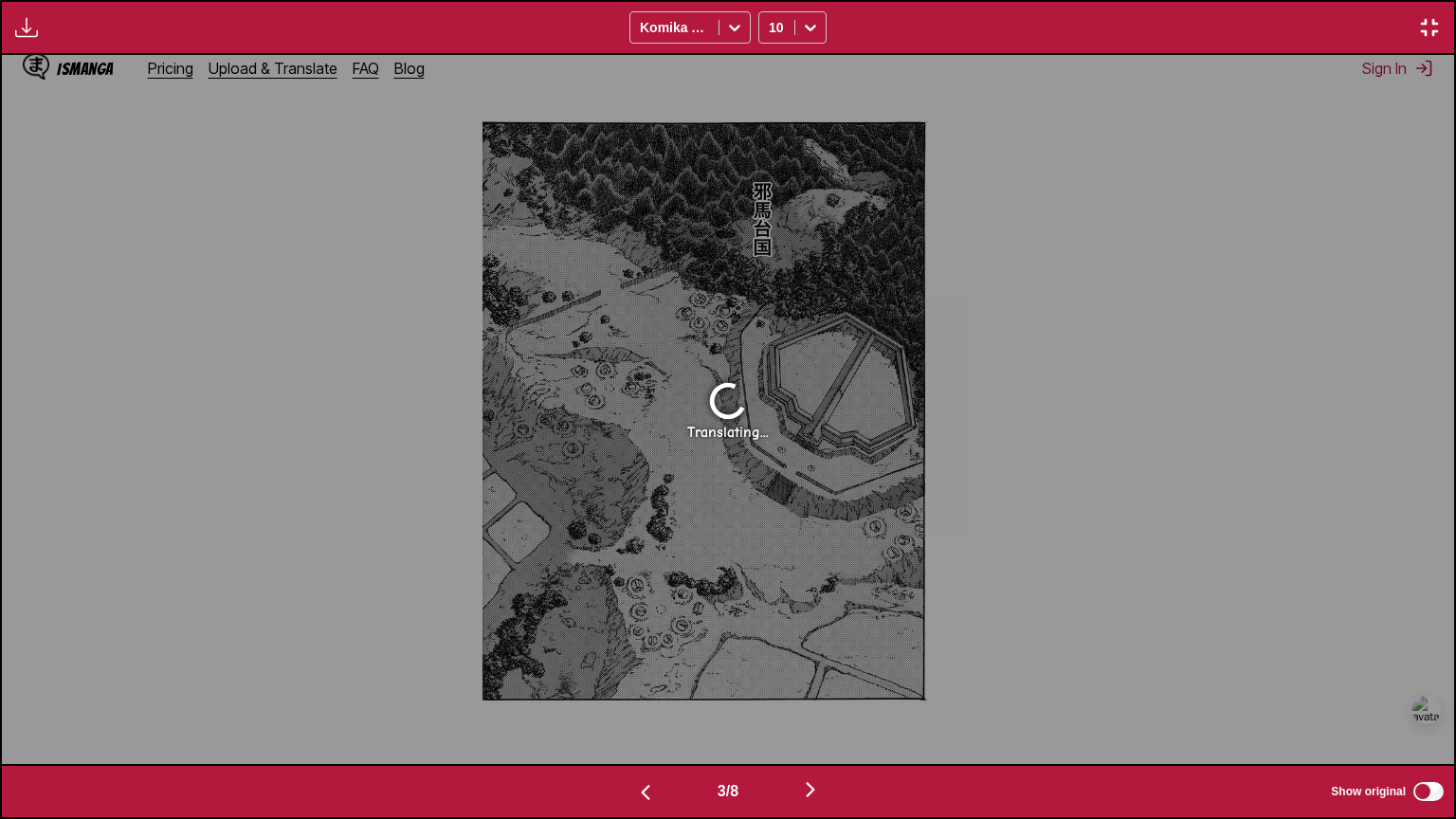 click at bounding box center [646, 792] 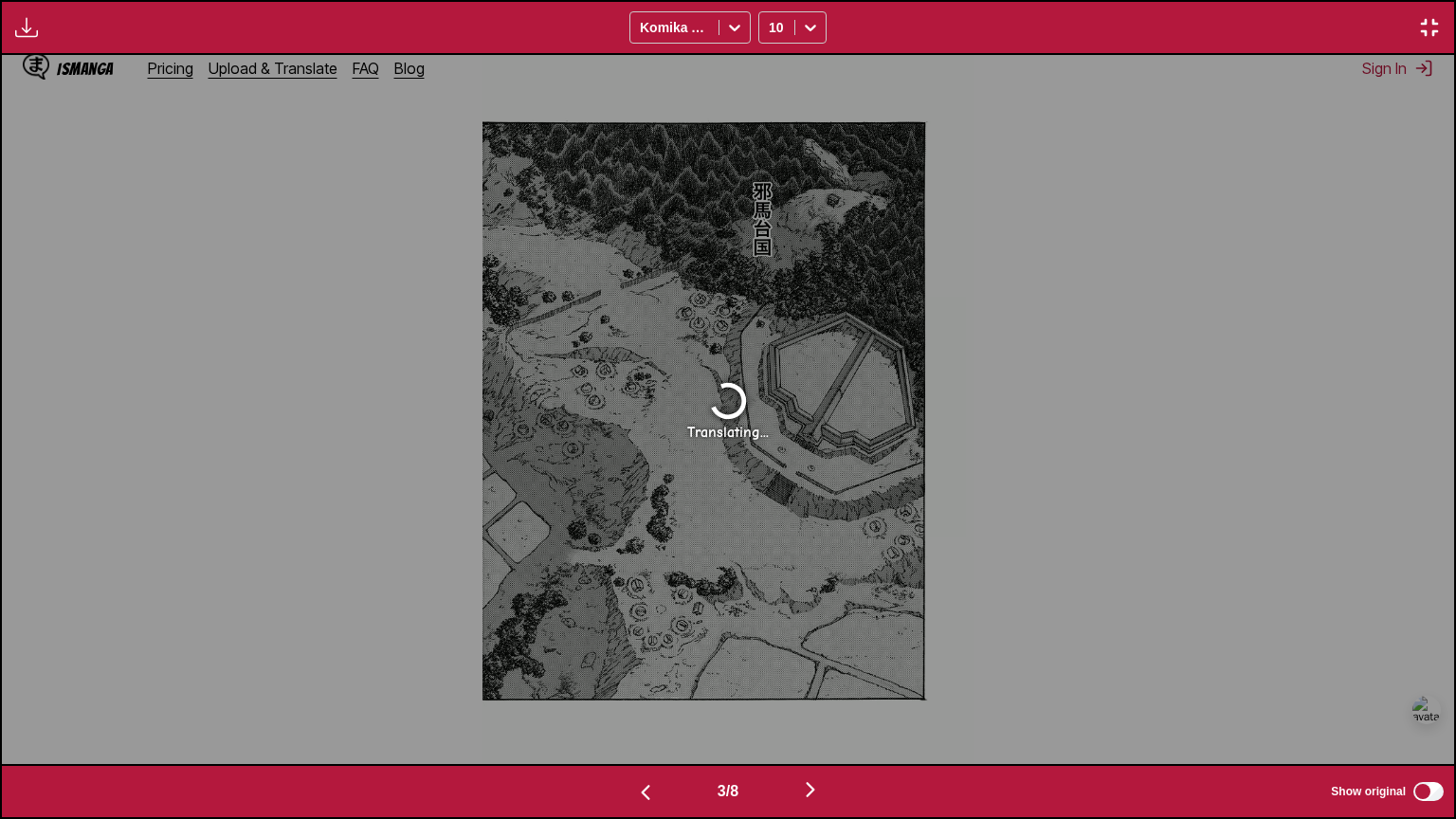 scroll, scrollTop: 0, scrollLeft: 1452, axis: horizontal 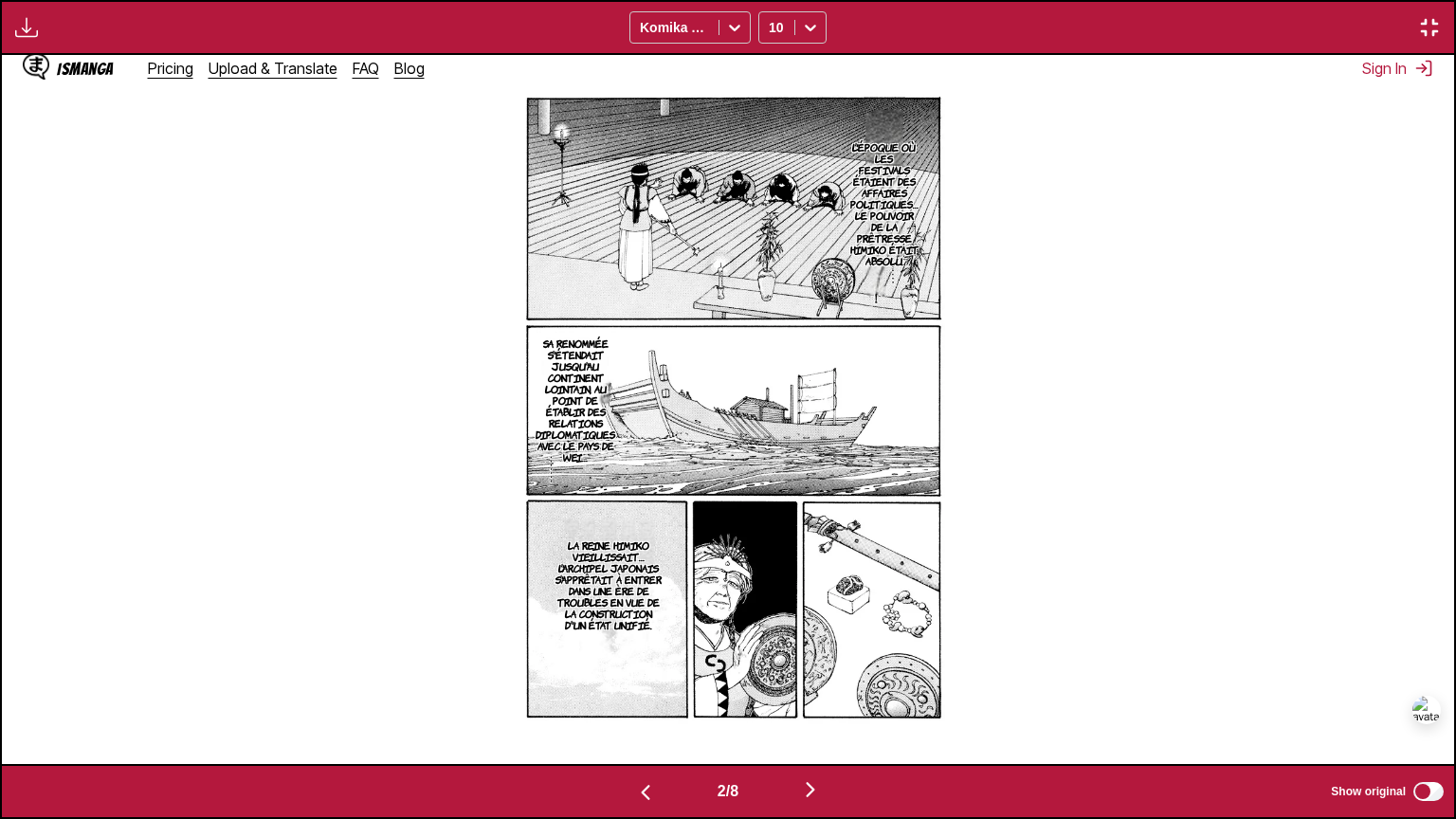 click at bounding box center [646, 792] 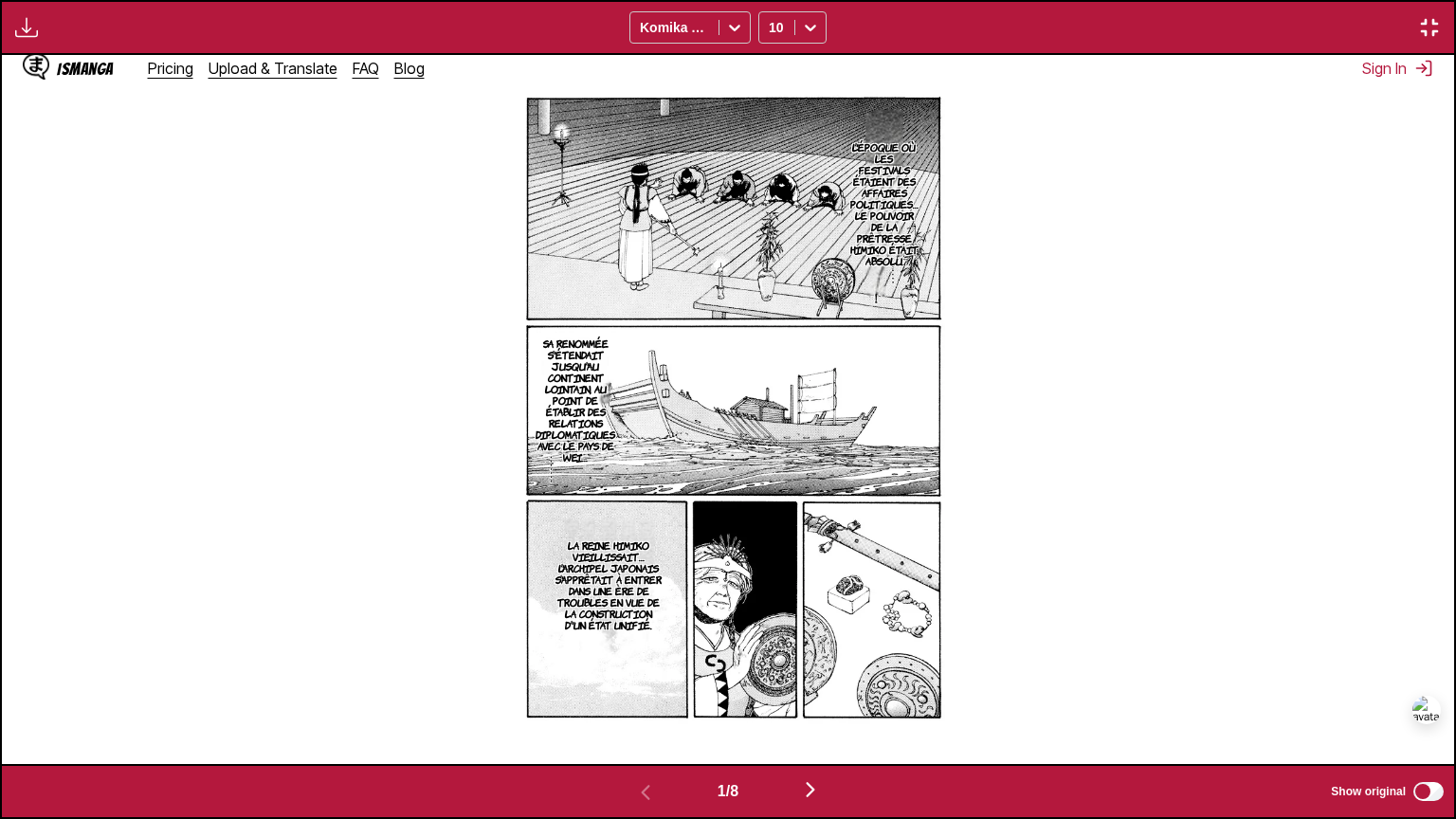 scroll, scrollTop: 0, scrollLeft: 0, axis: both 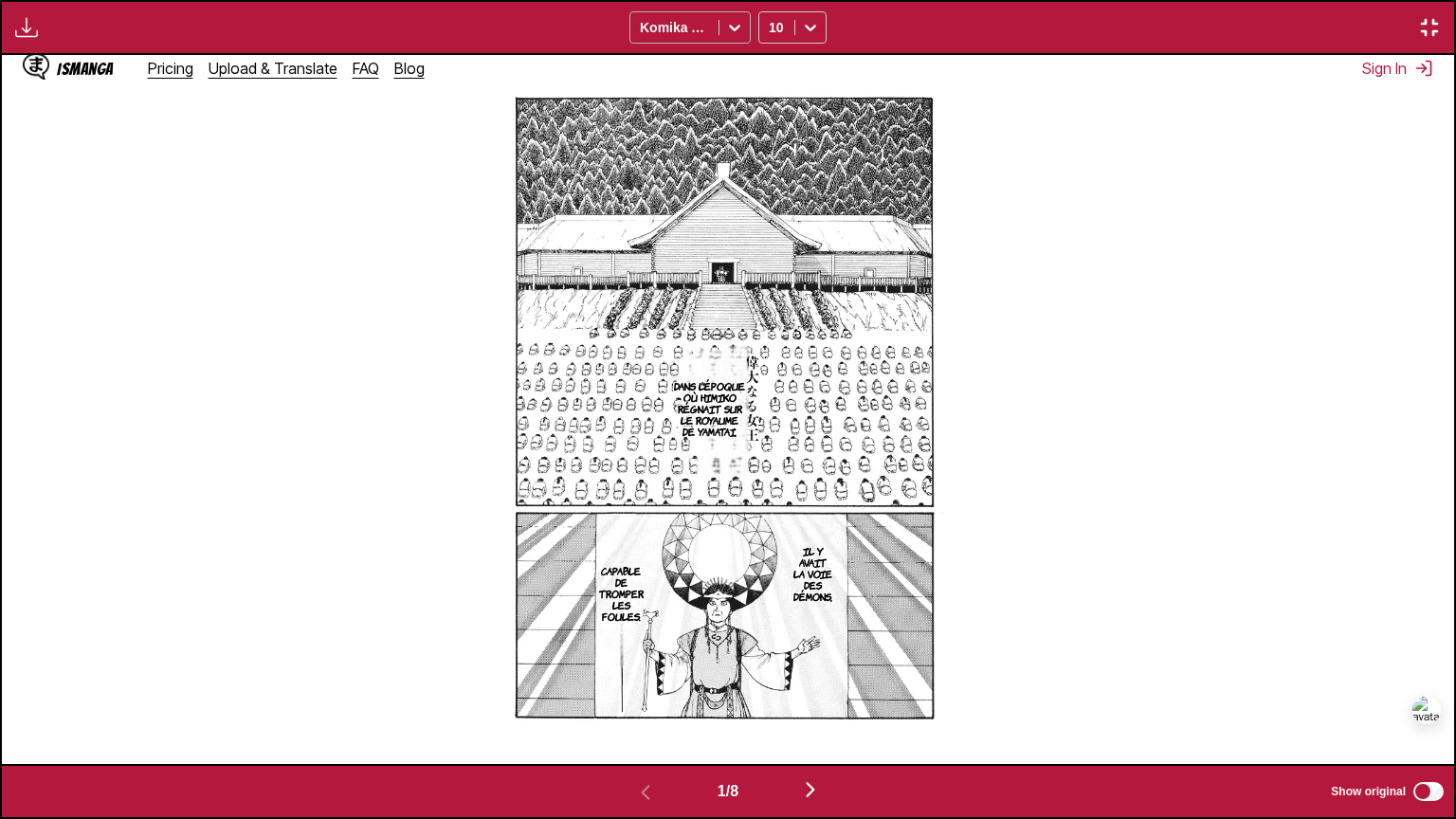 click 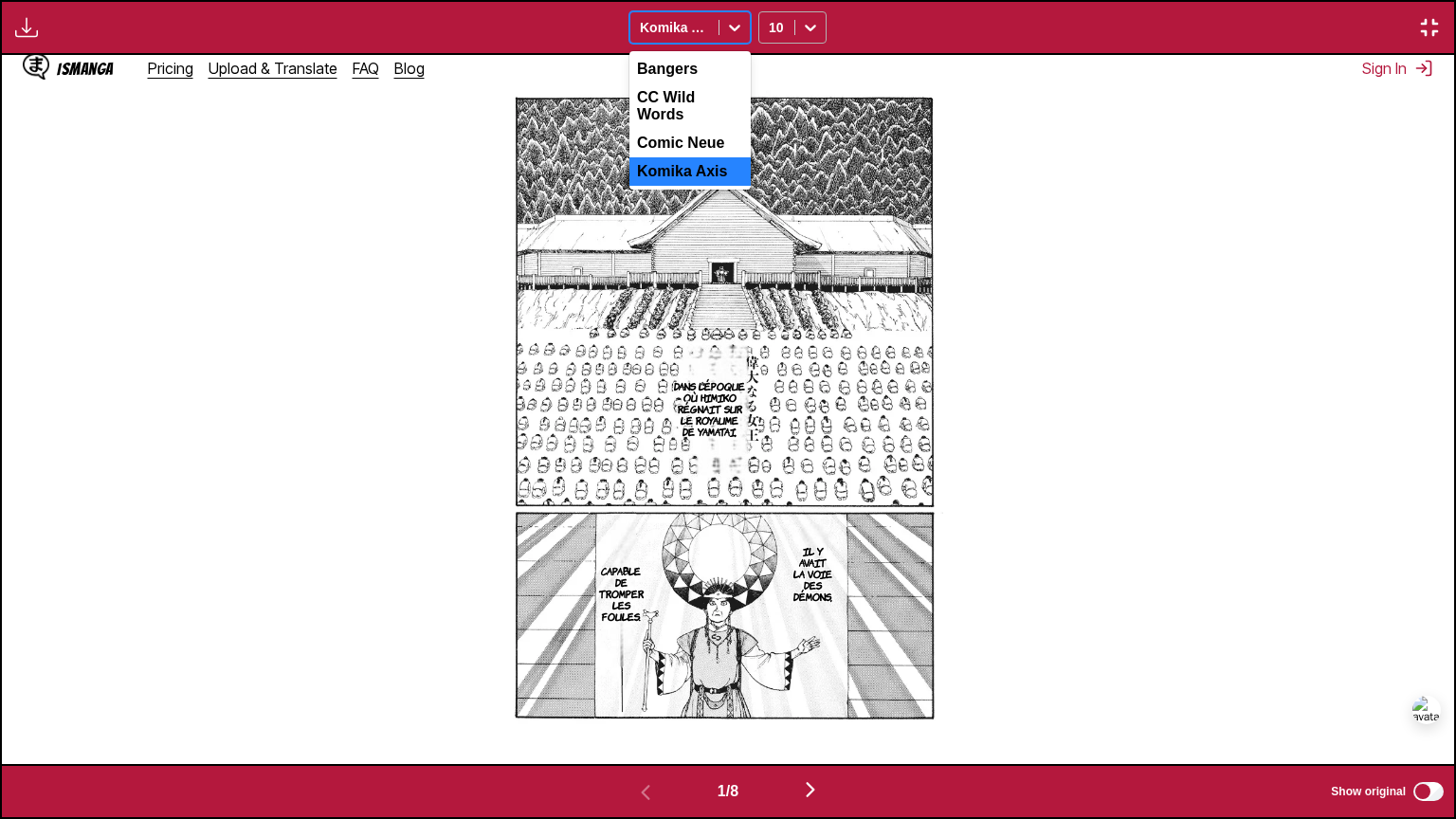 click 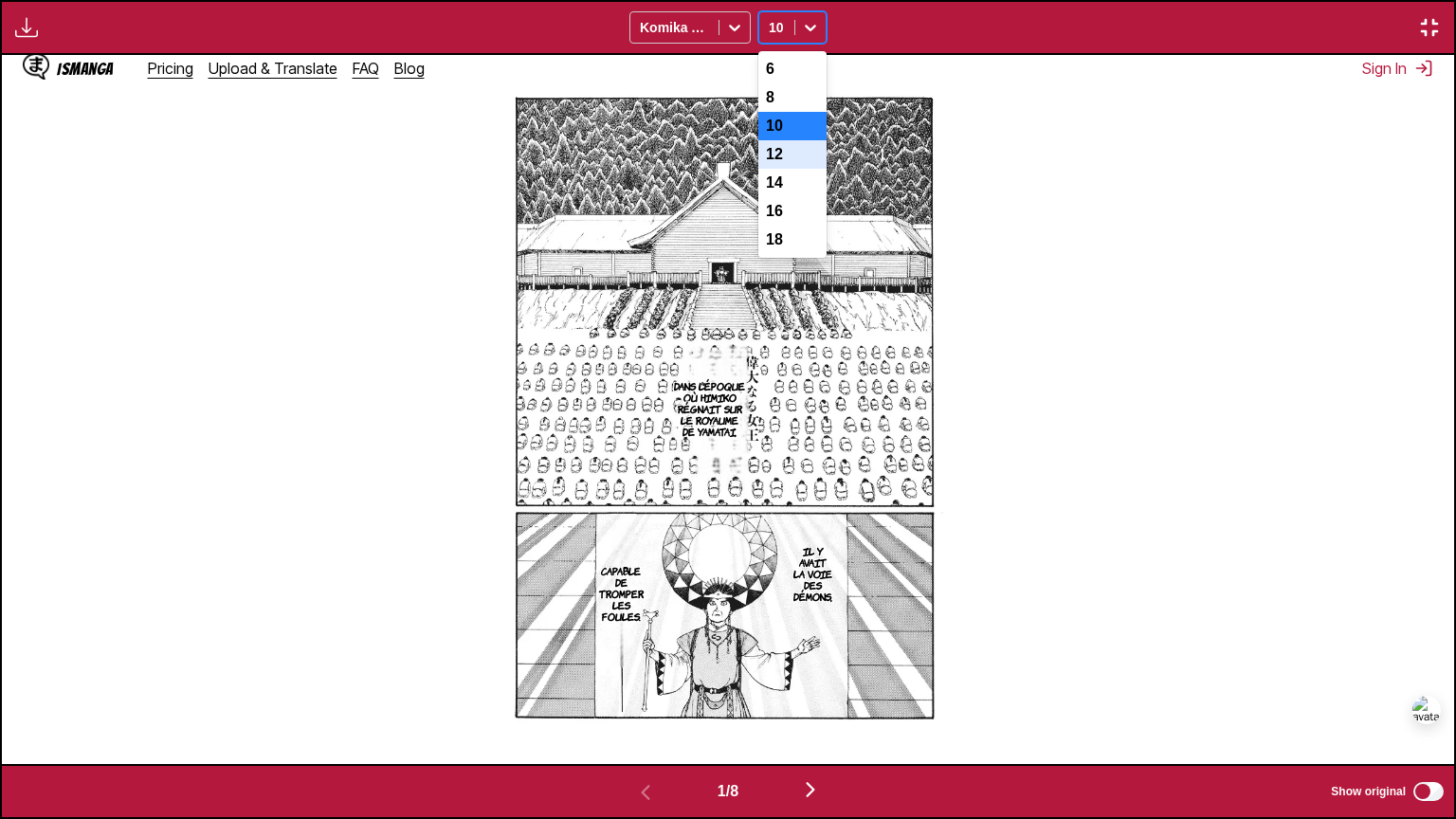 click on "12" at bounding box center (792, 155) 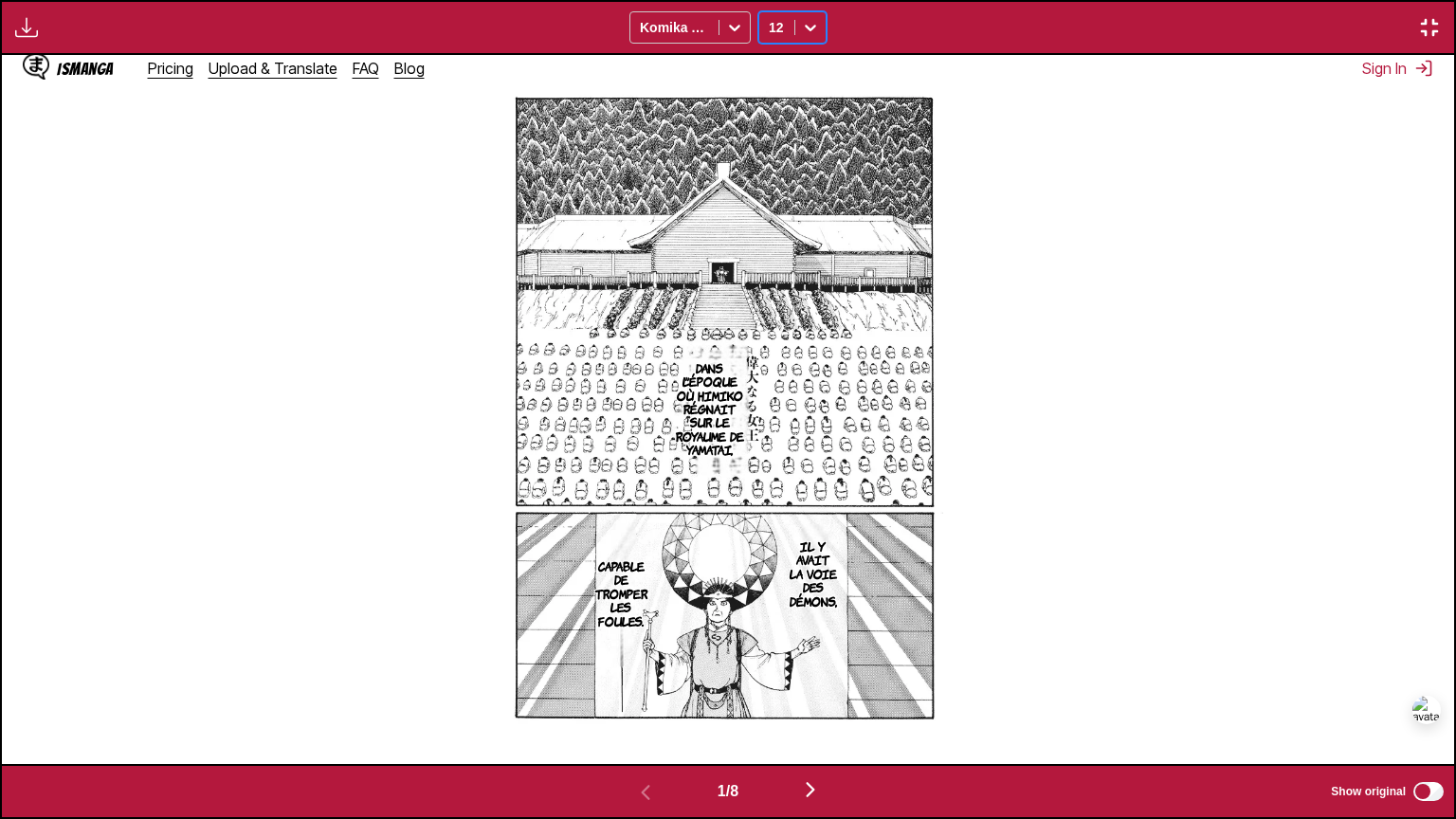click 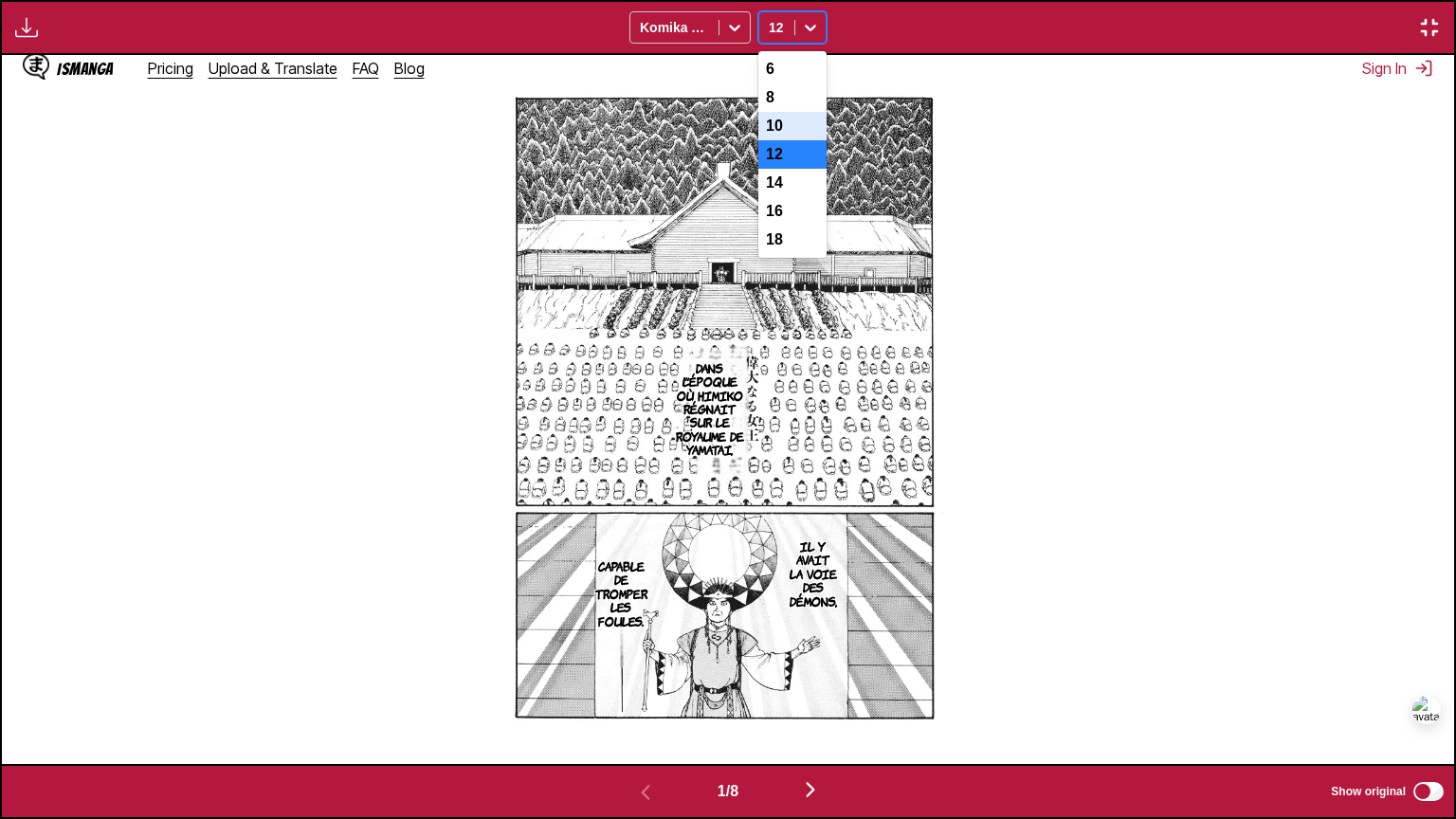 click on "10" at bounding box center [792, 126] 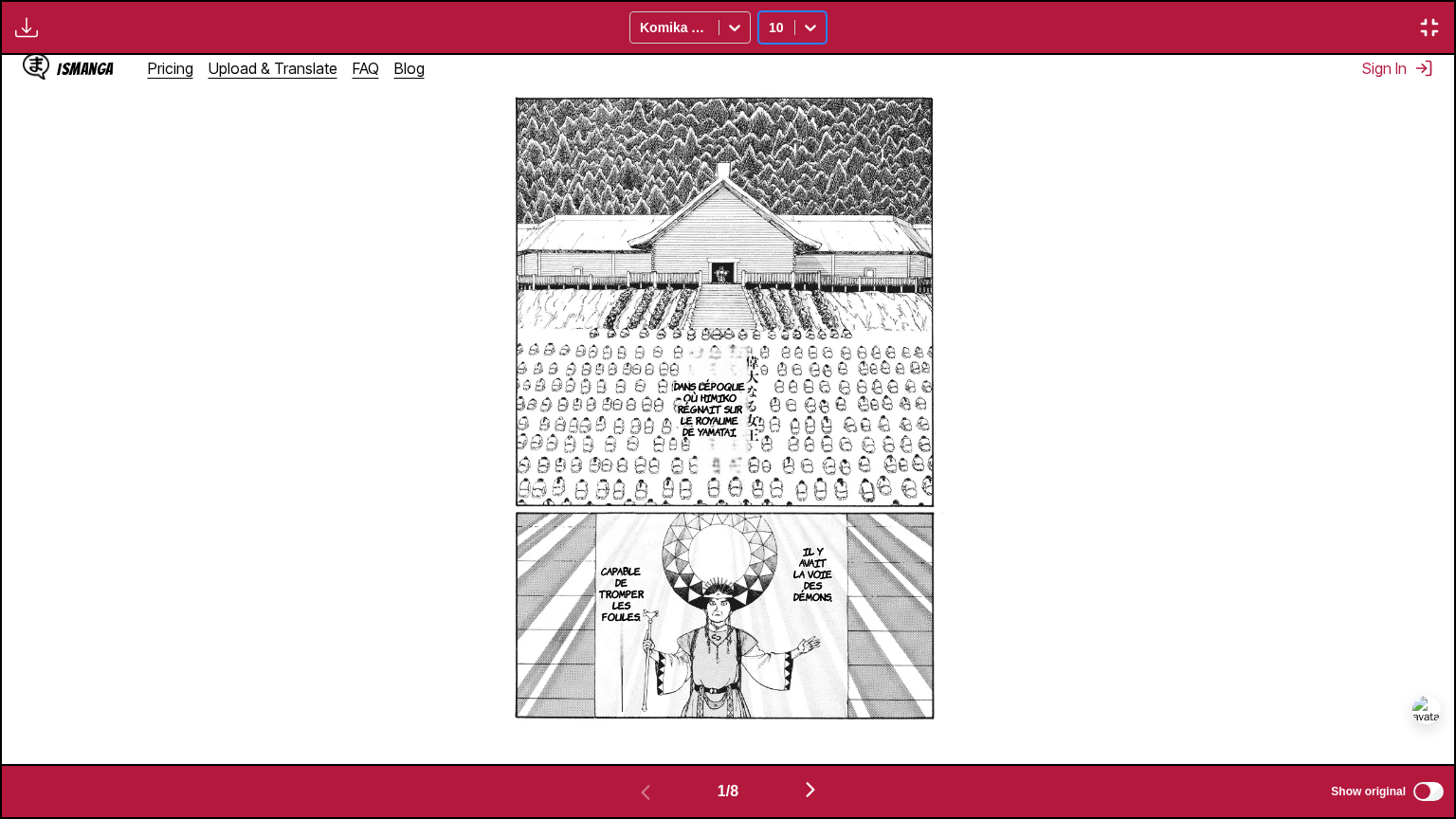 click at bounding box center [810, 790] 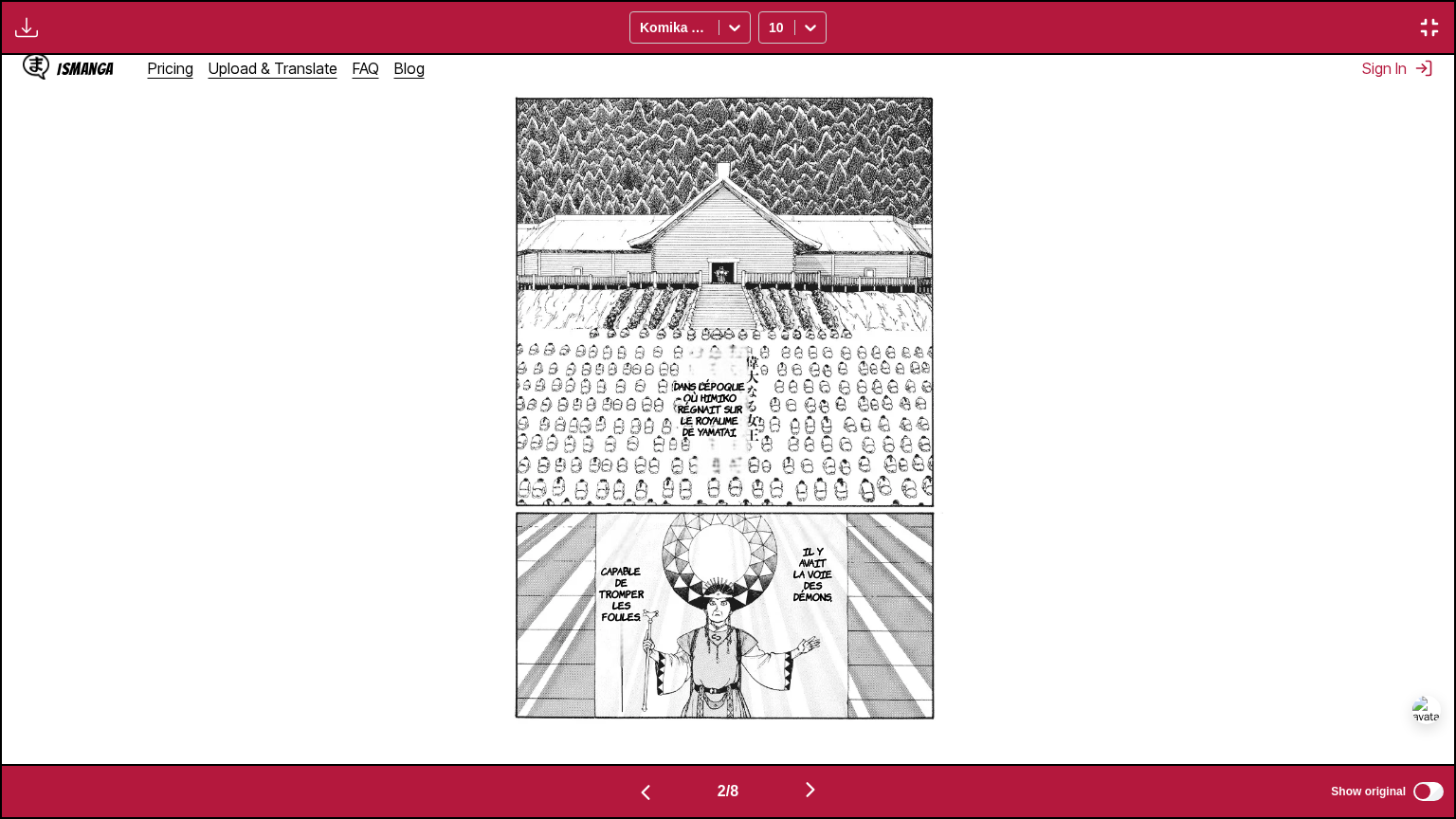 scroll, scrollTop: 0, scrollLeft: 1452, axis: horizontal 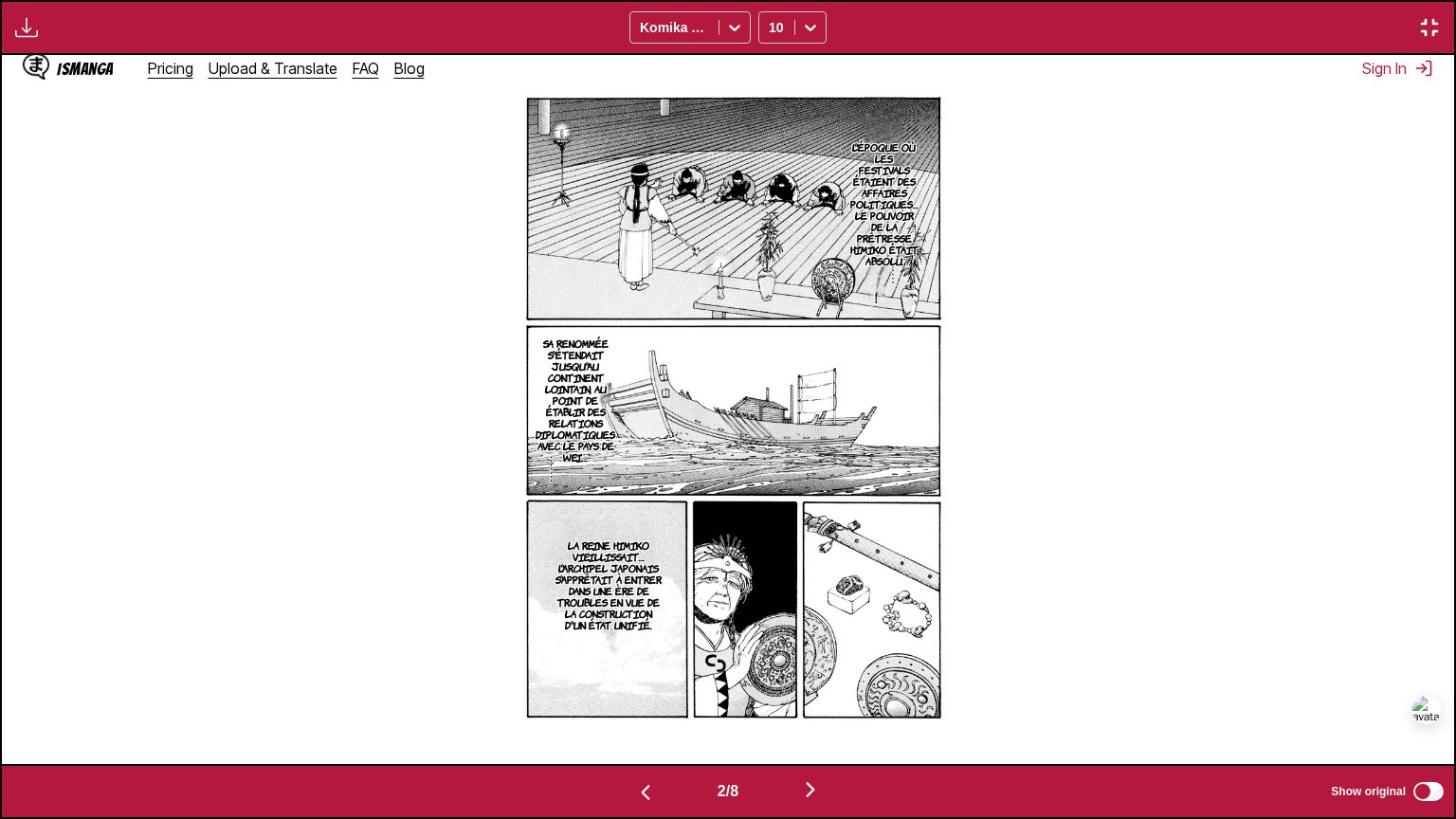 click at bounding box center (810, 790) 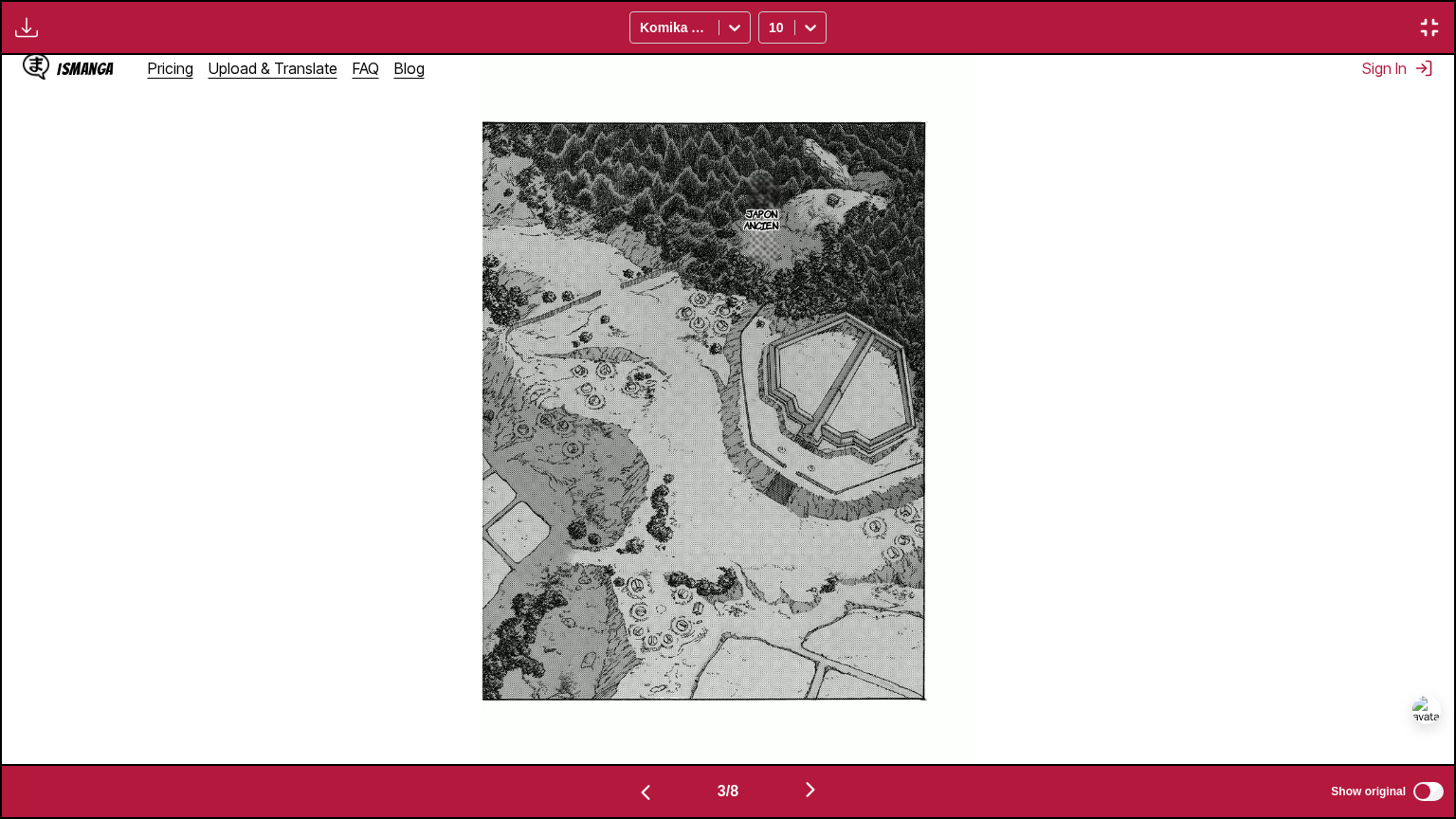 click at bounding box center [810, 790] 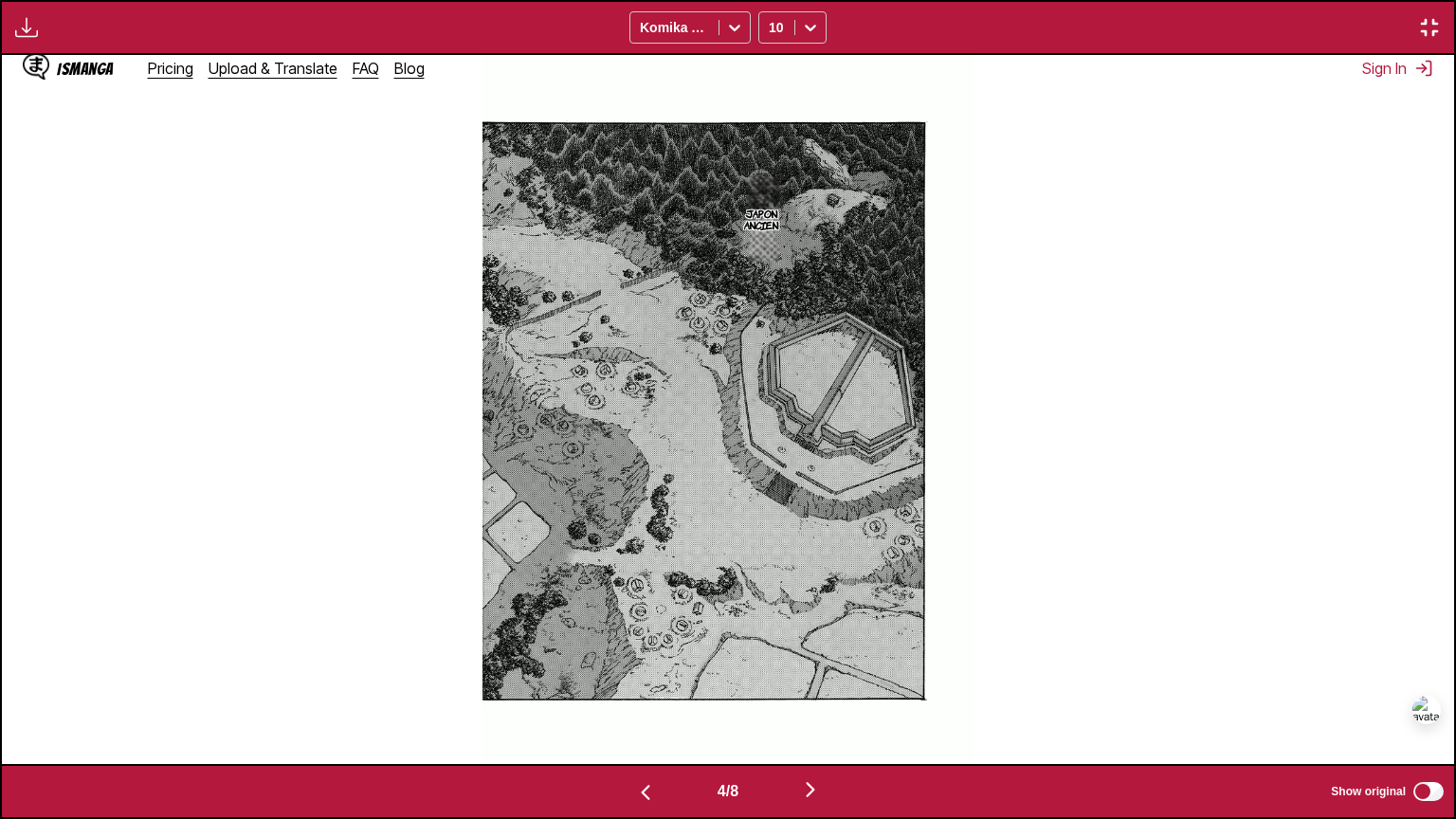scroll, scrollTop: 0, scrollLeft: 4357, axis: horizontal 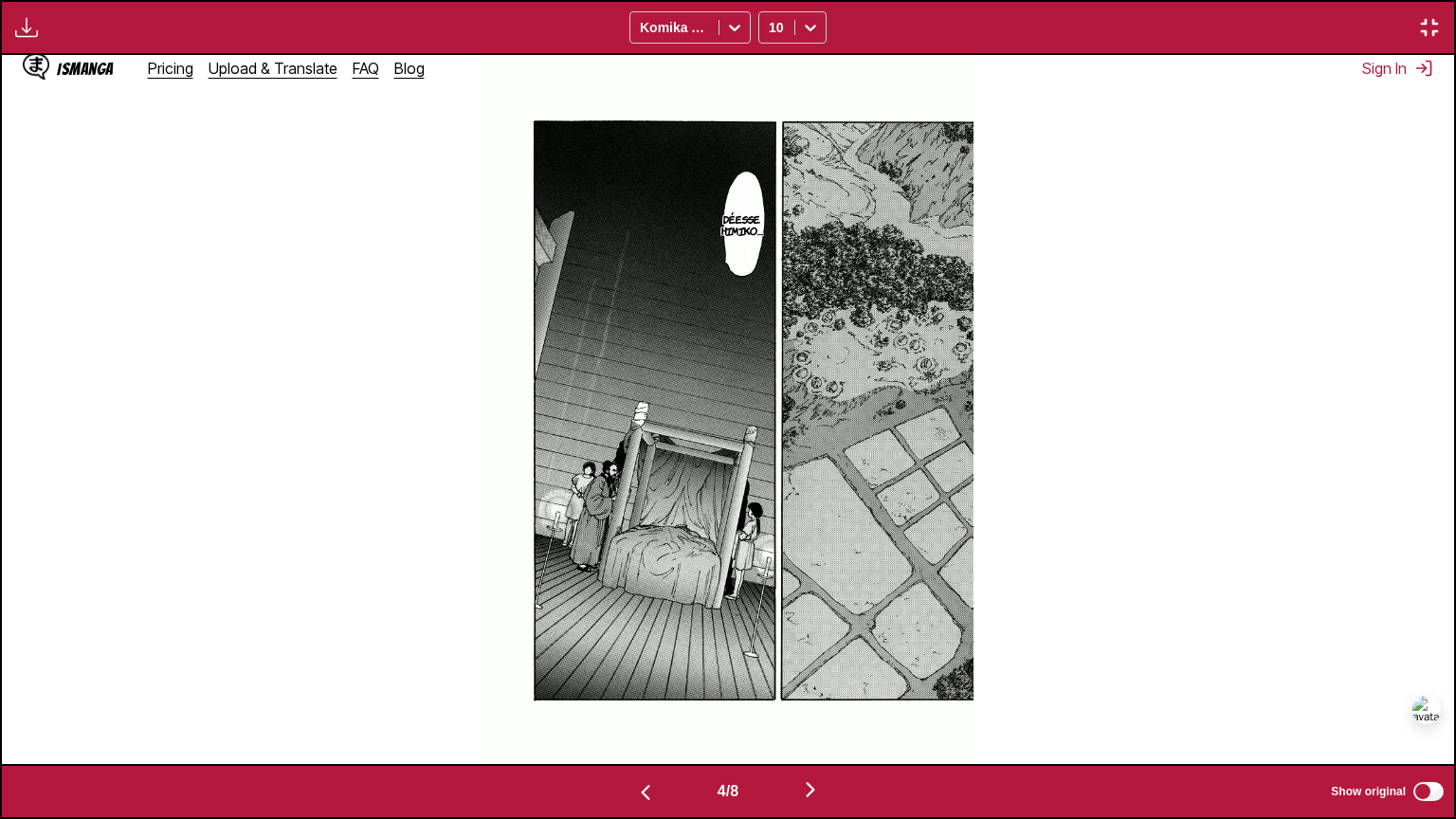 click at bounding box center [810, 790] 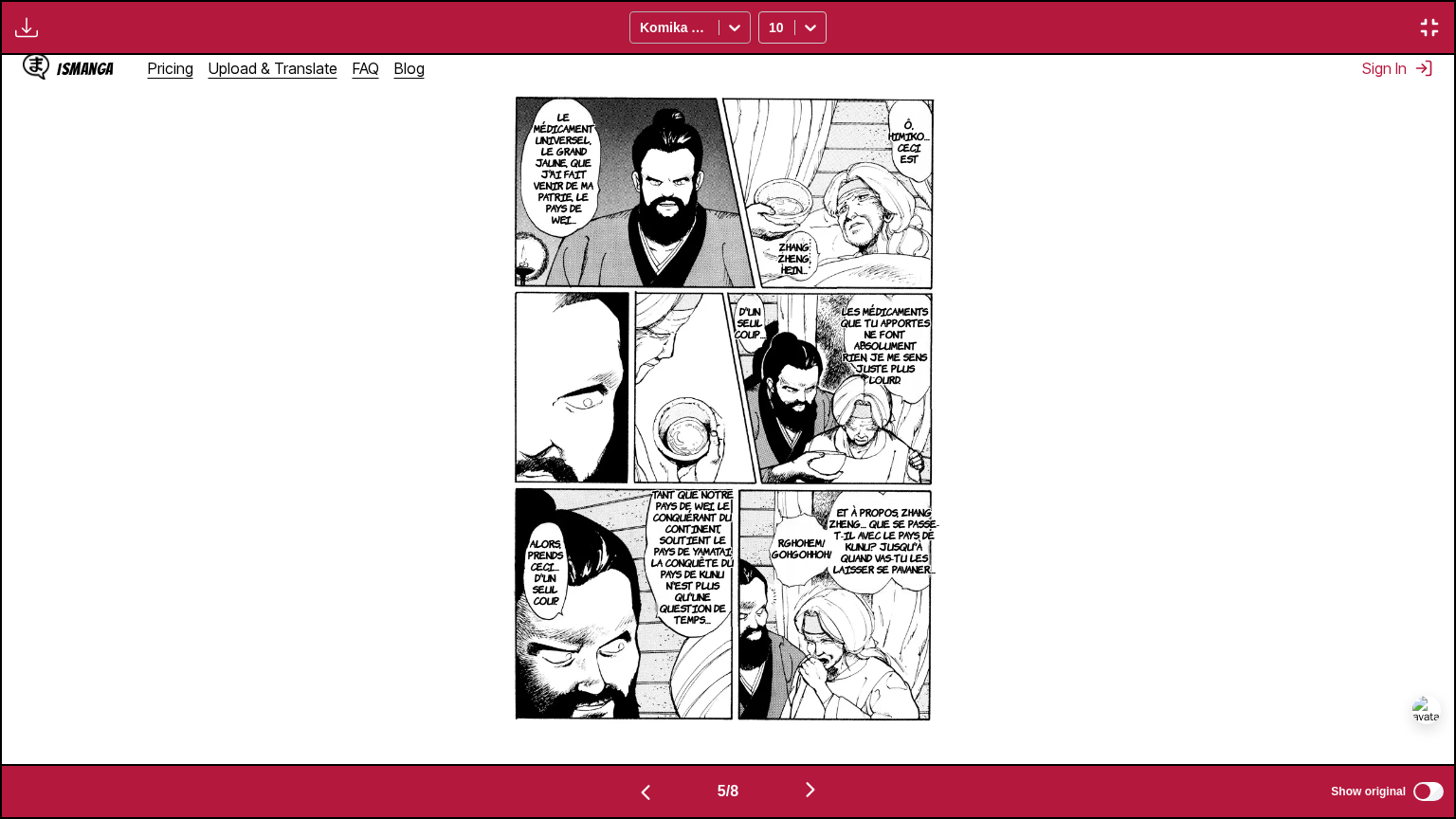 click 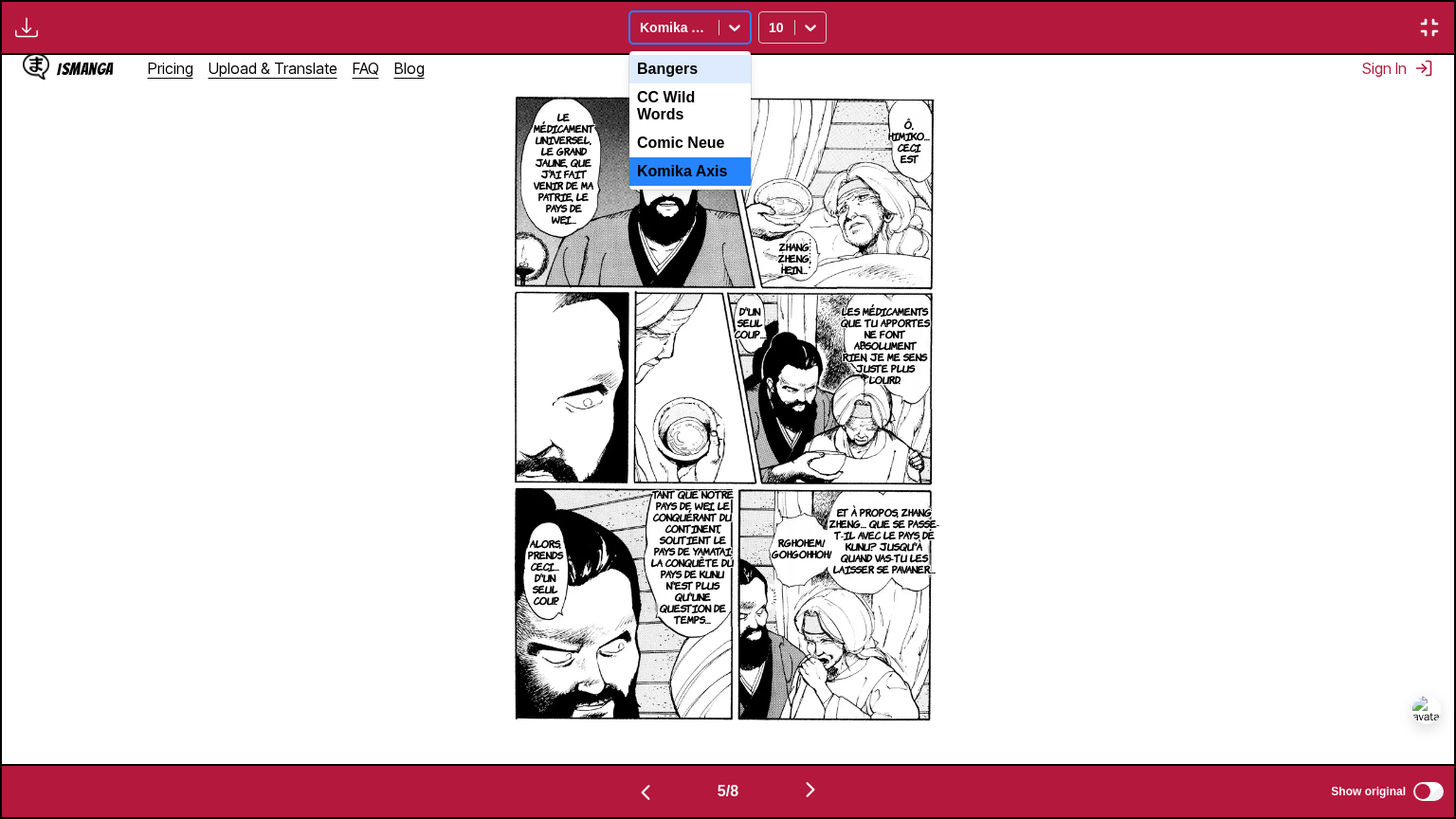 click on "Bangers" at bounding box center [690, 69] 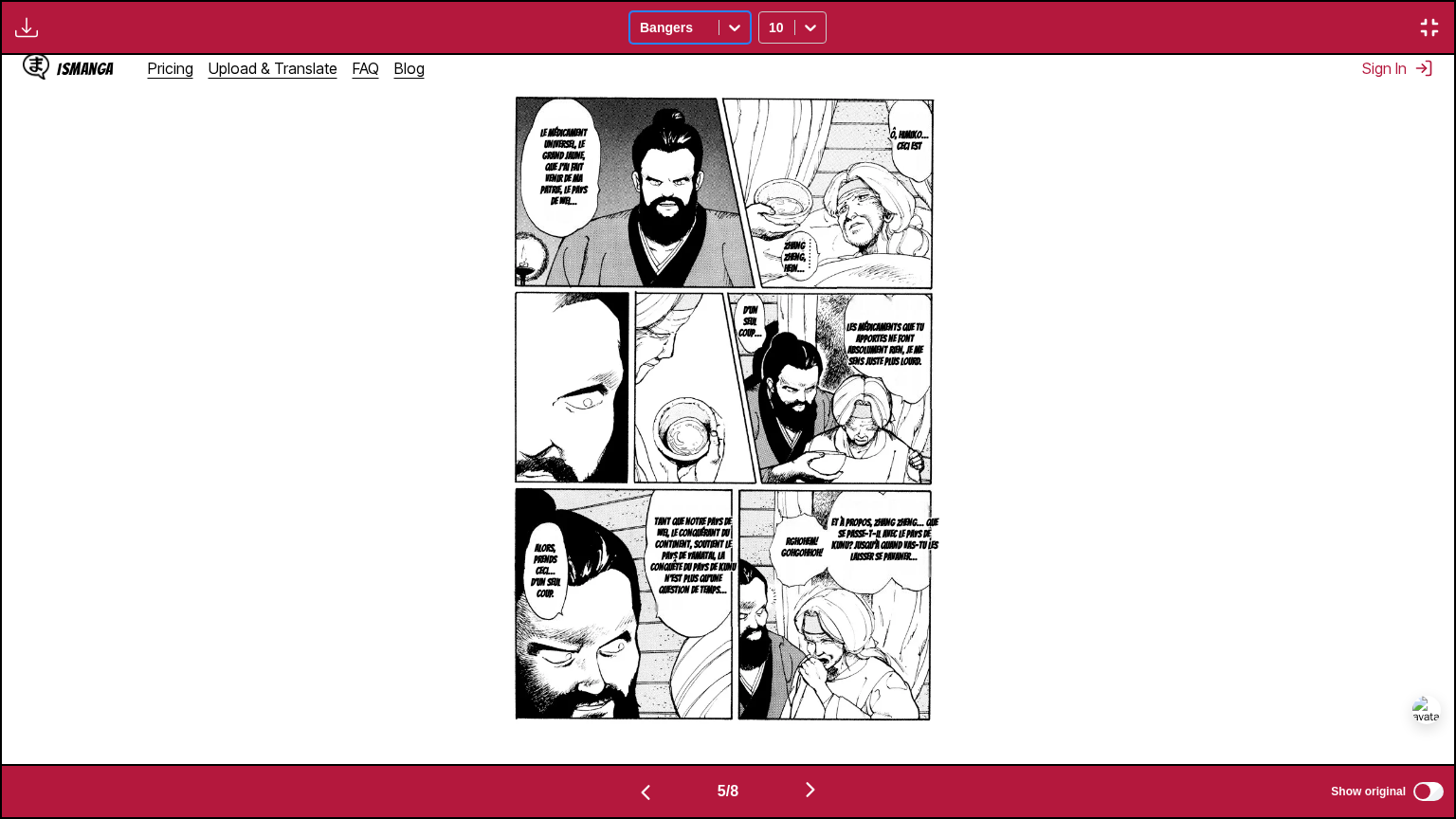 click 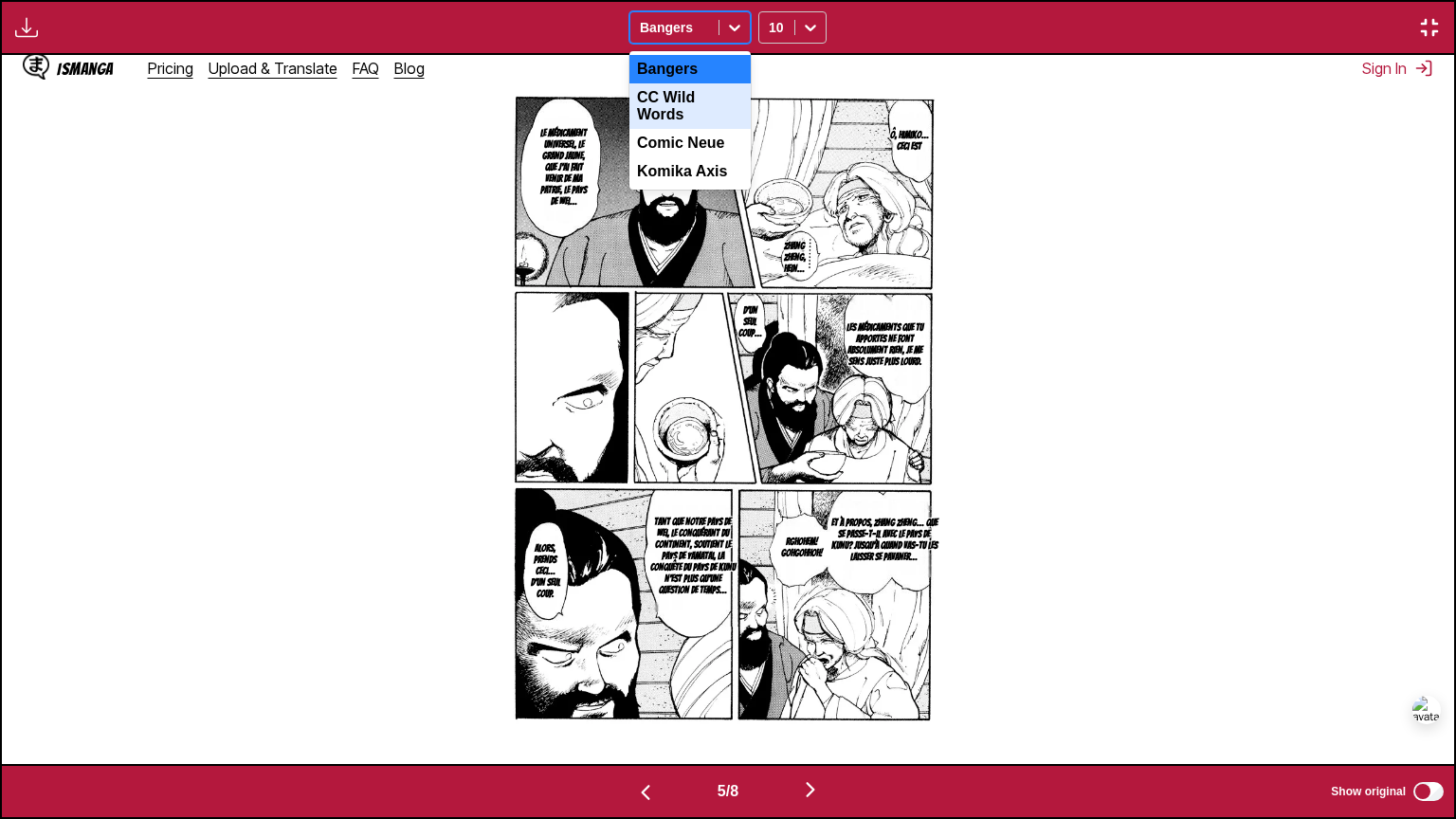 click on "CC Wild Words" at bounding box center (690, 106) 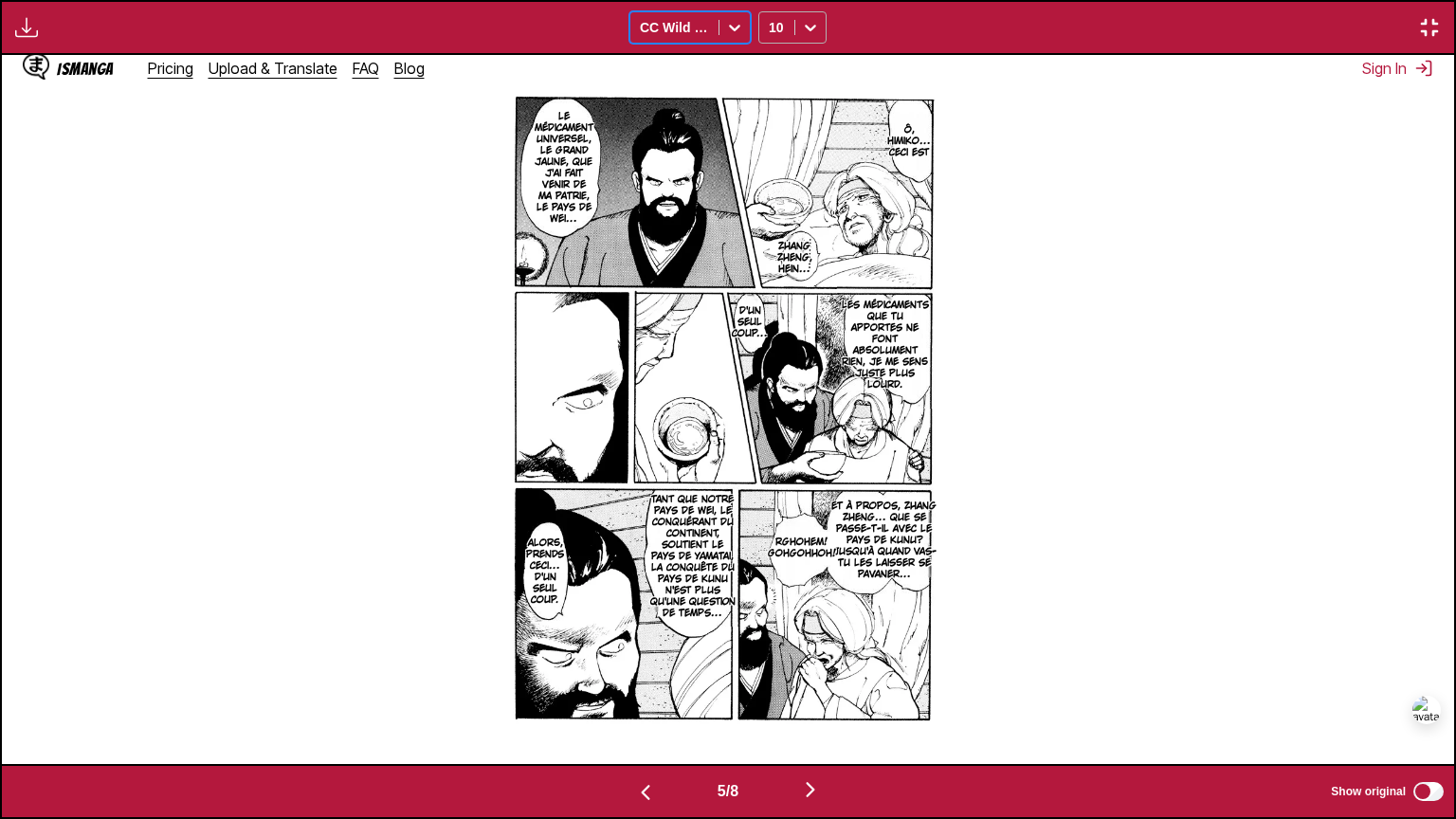 click 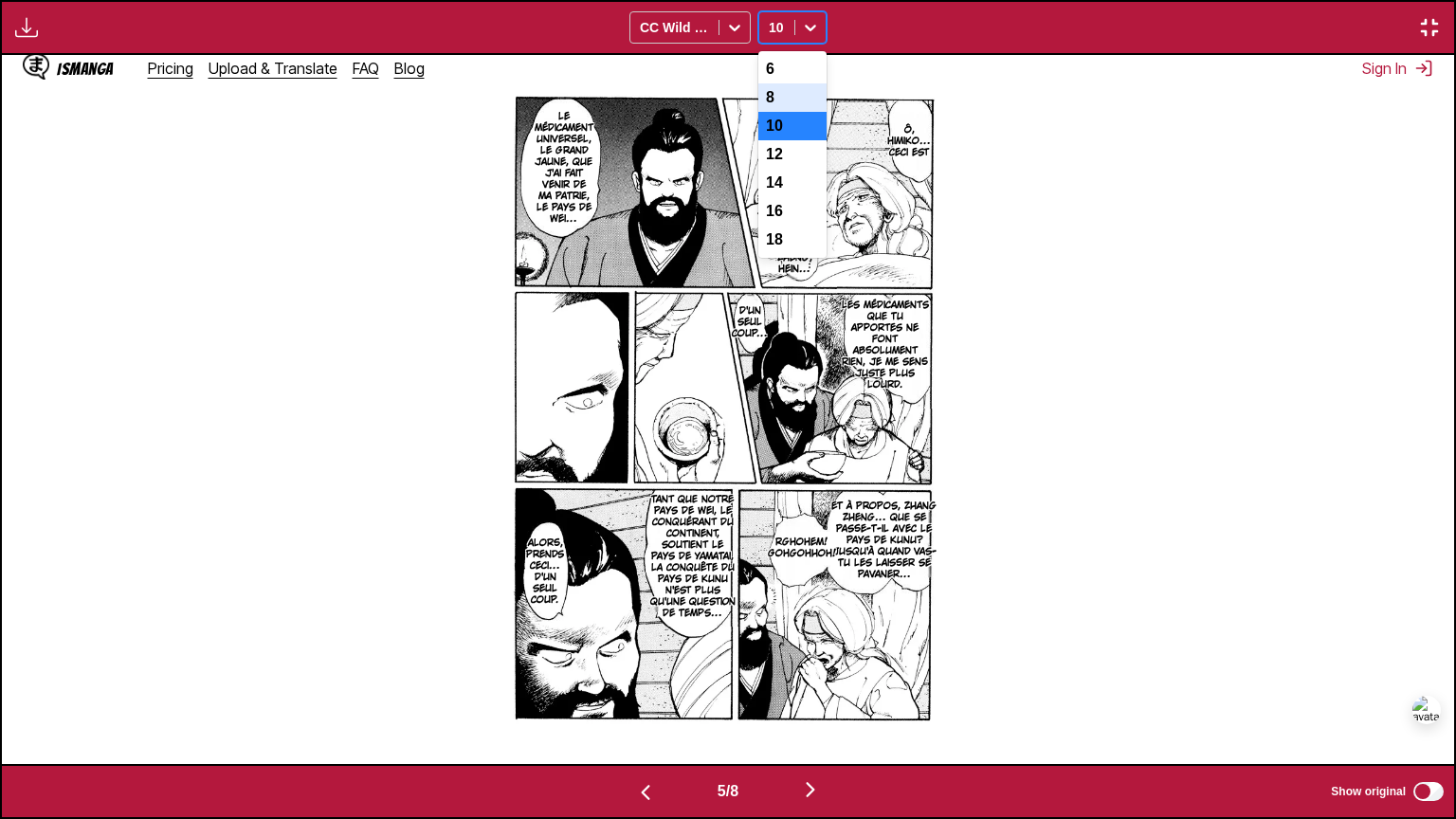 click on "8" at bounding box center [792, 98] 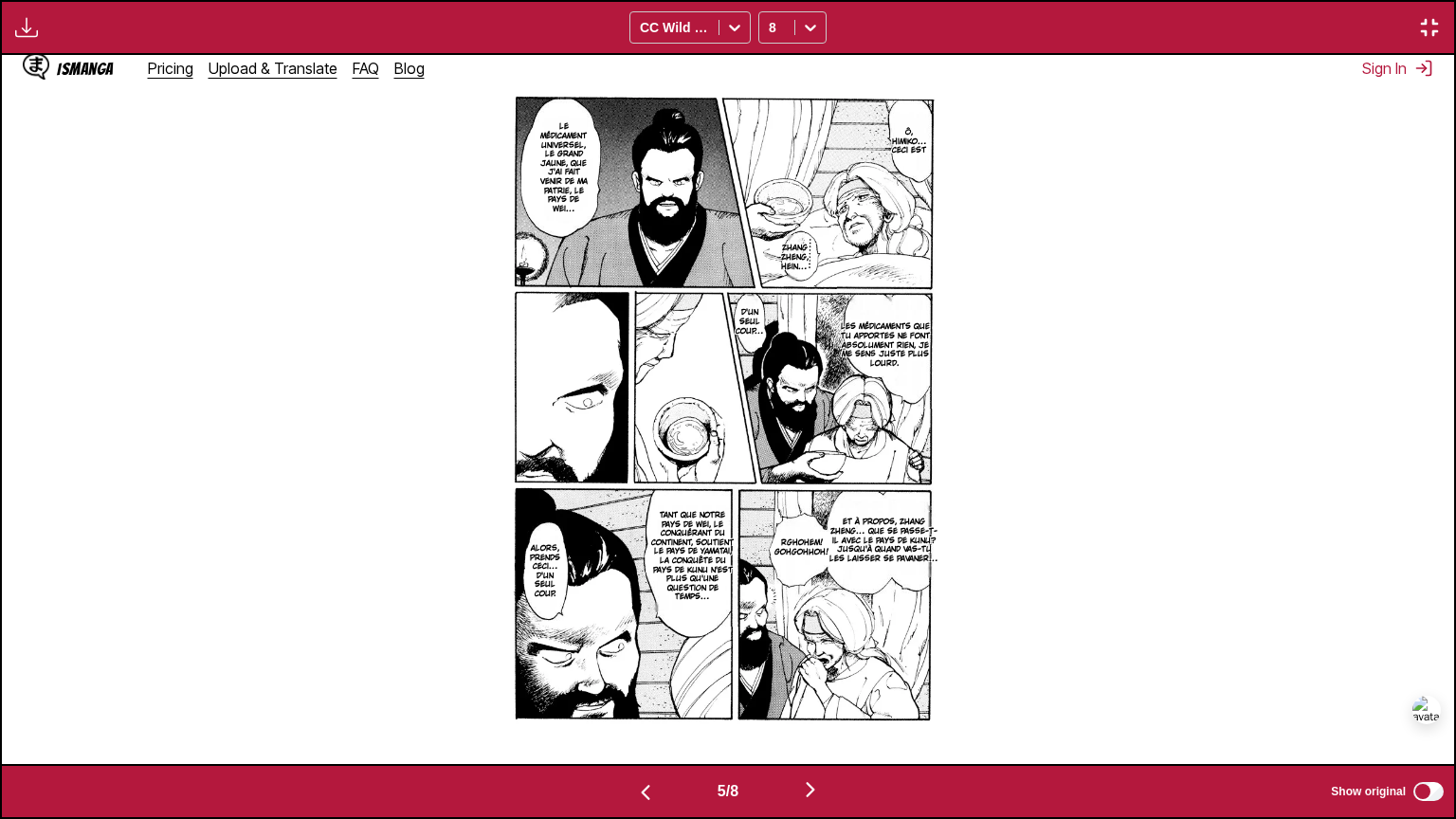 click at bounding box center [810, 790] 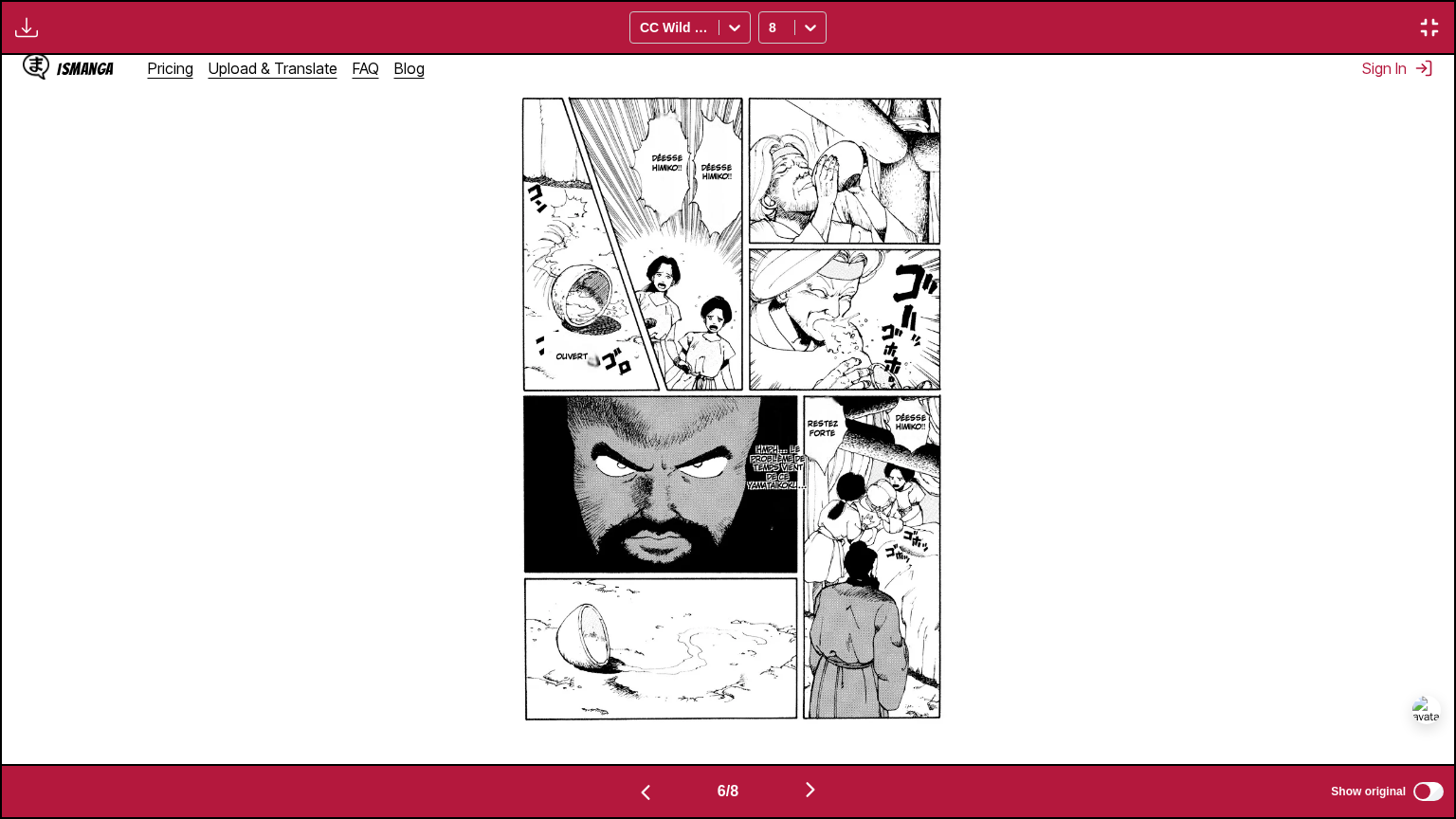 click at bounding box center (810, 790) 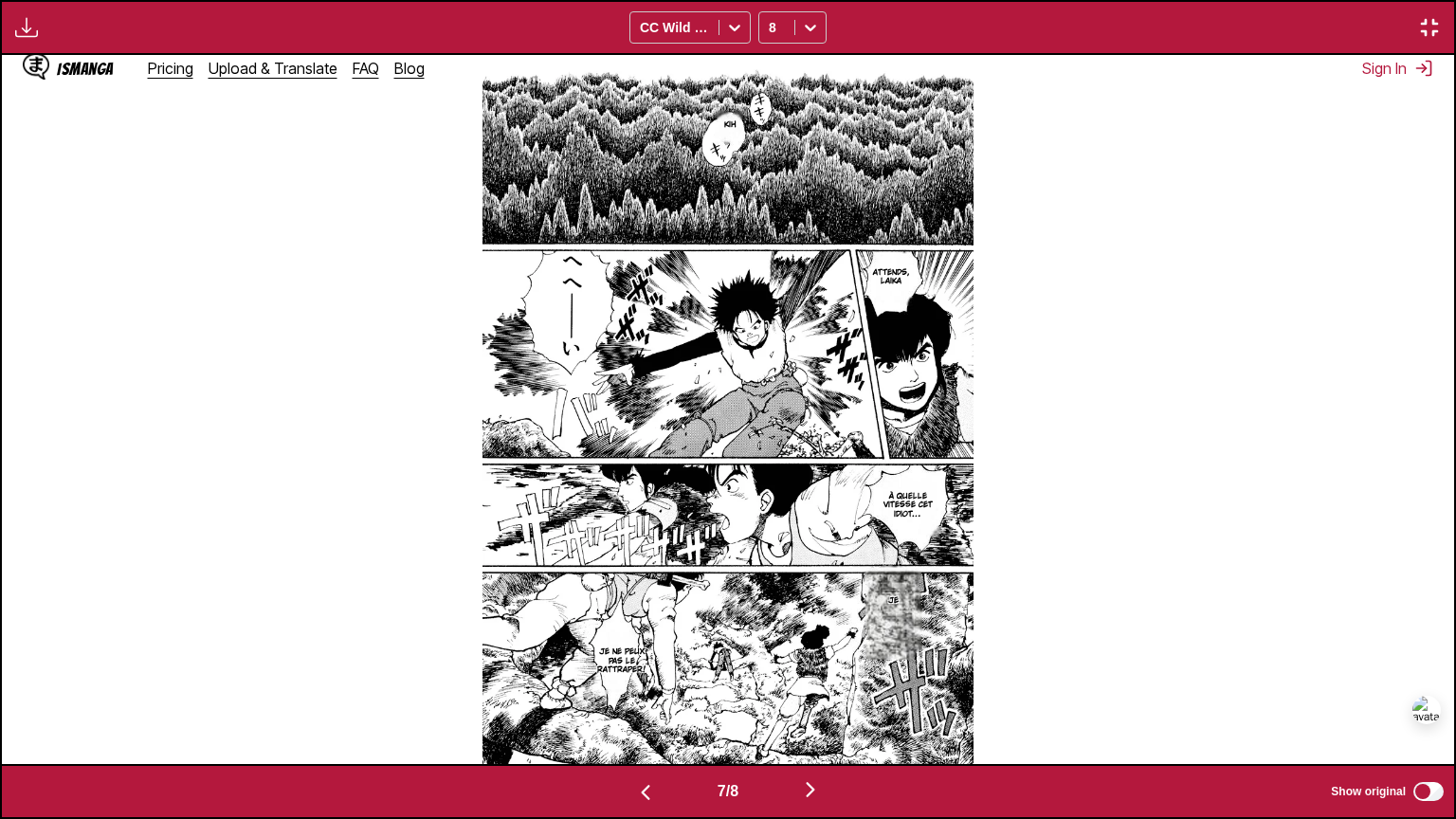 click at bounding box center [810, 790] 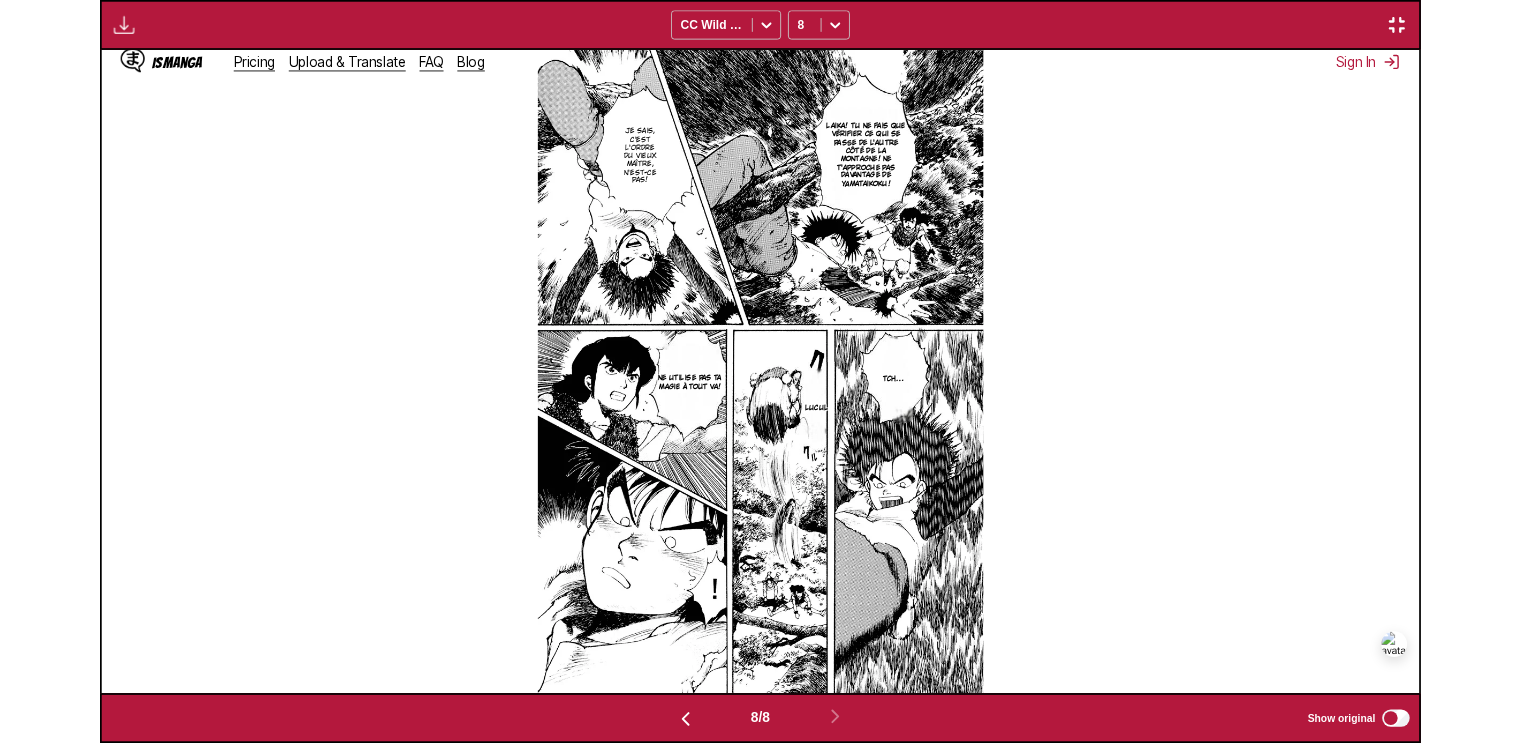 scroll, scrollTop: 521, scrollLeft: 0, axis: vertical 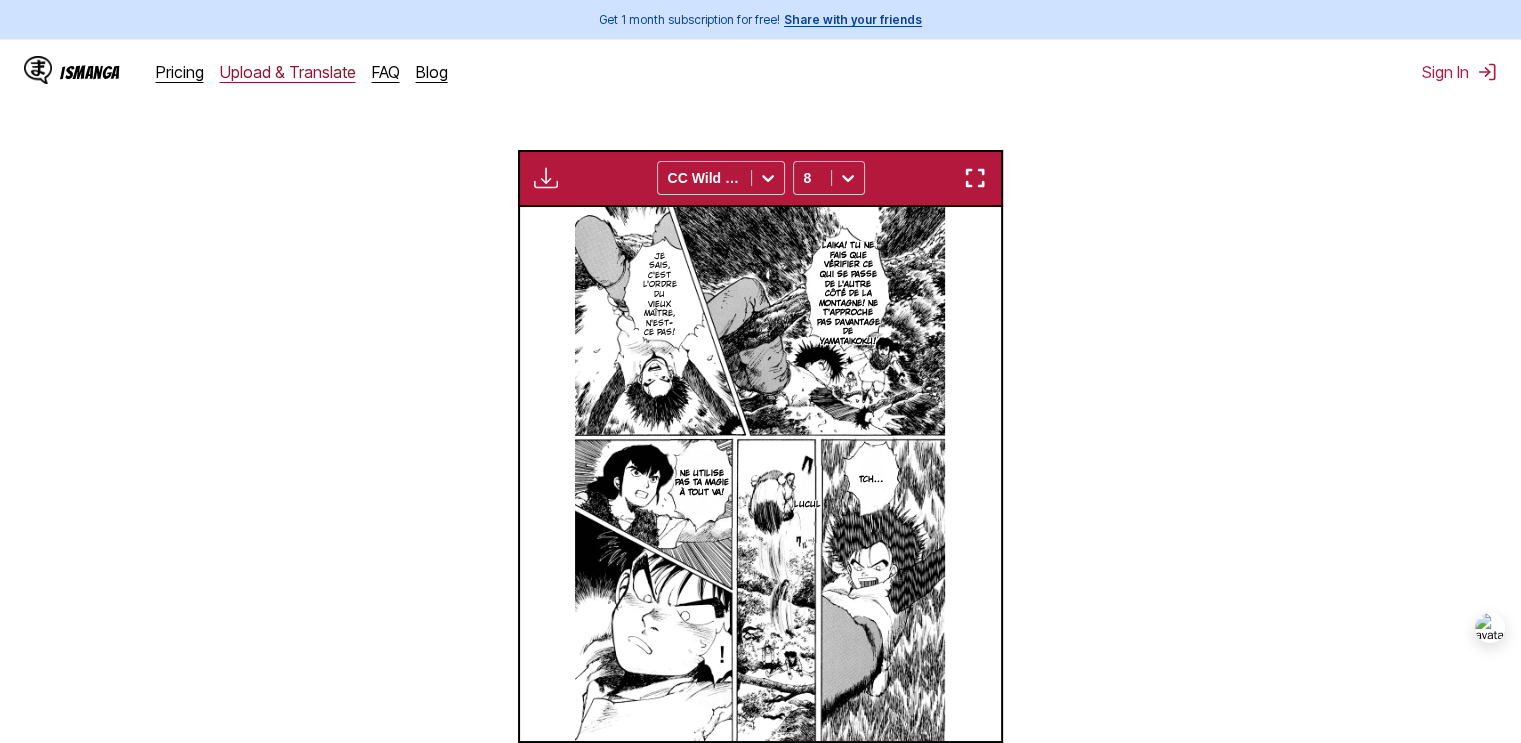 click on "Upload & Translate" at bounding box center (288, 72) 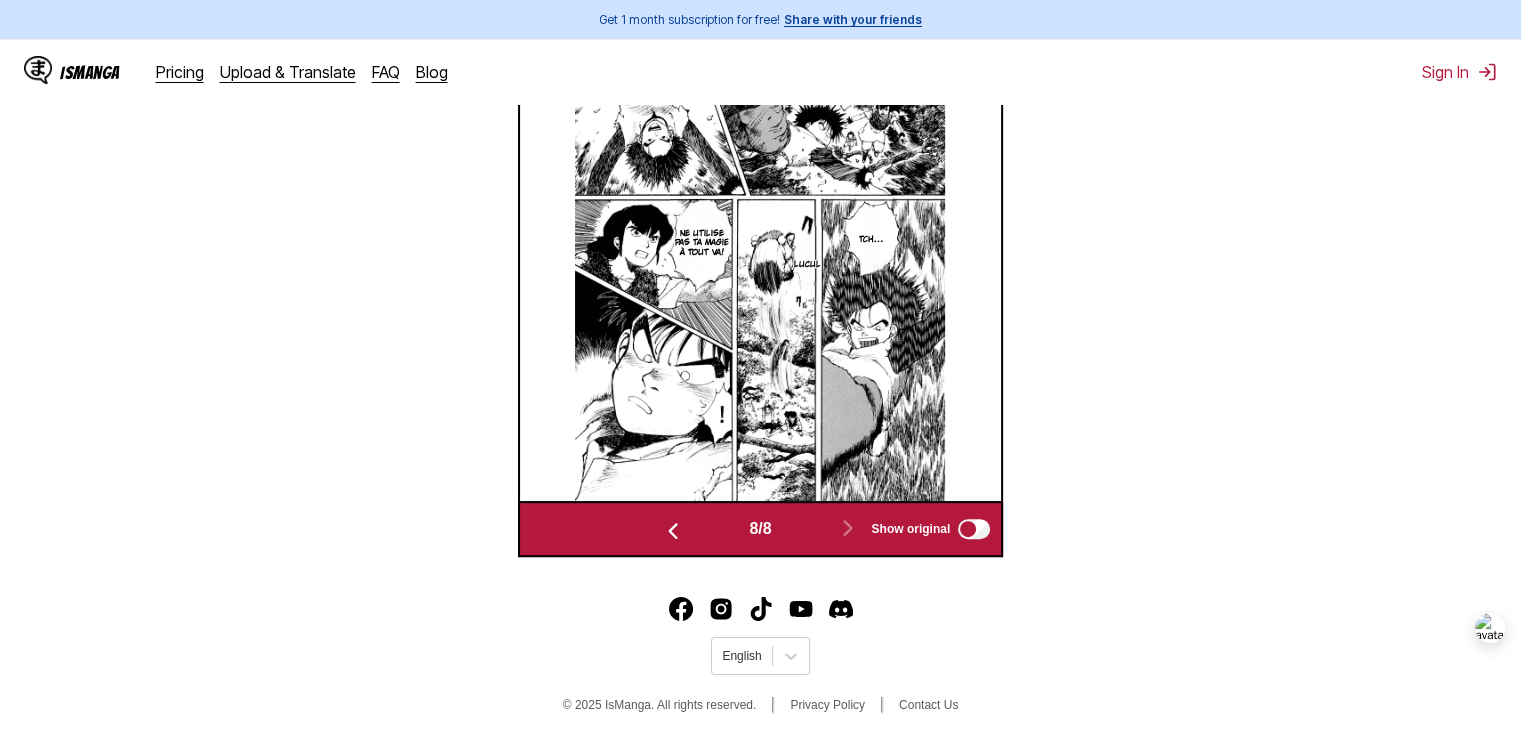 scroll, scrollTop: 763, scrollLeft: 0, axis: vertical 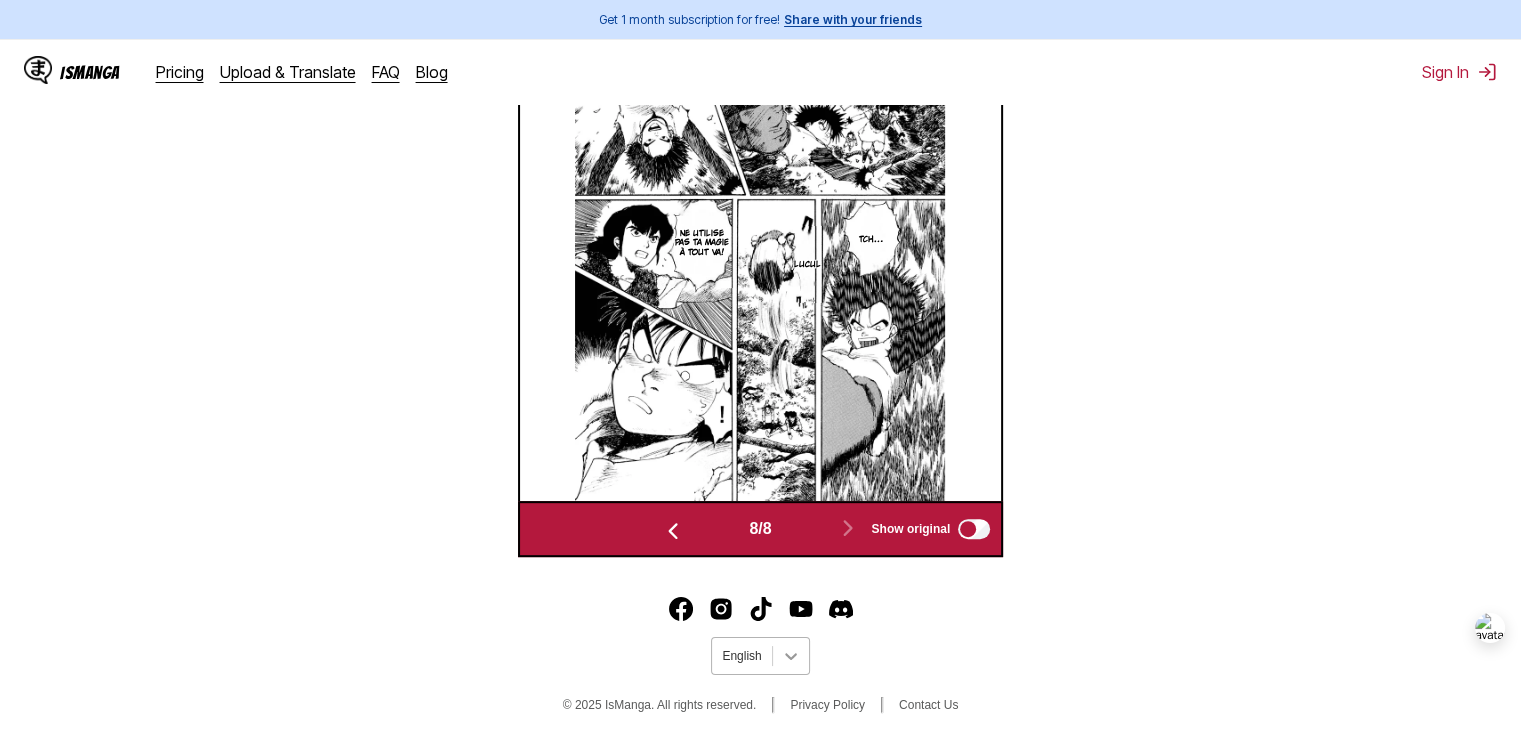 click at bounding box center (791, 656) 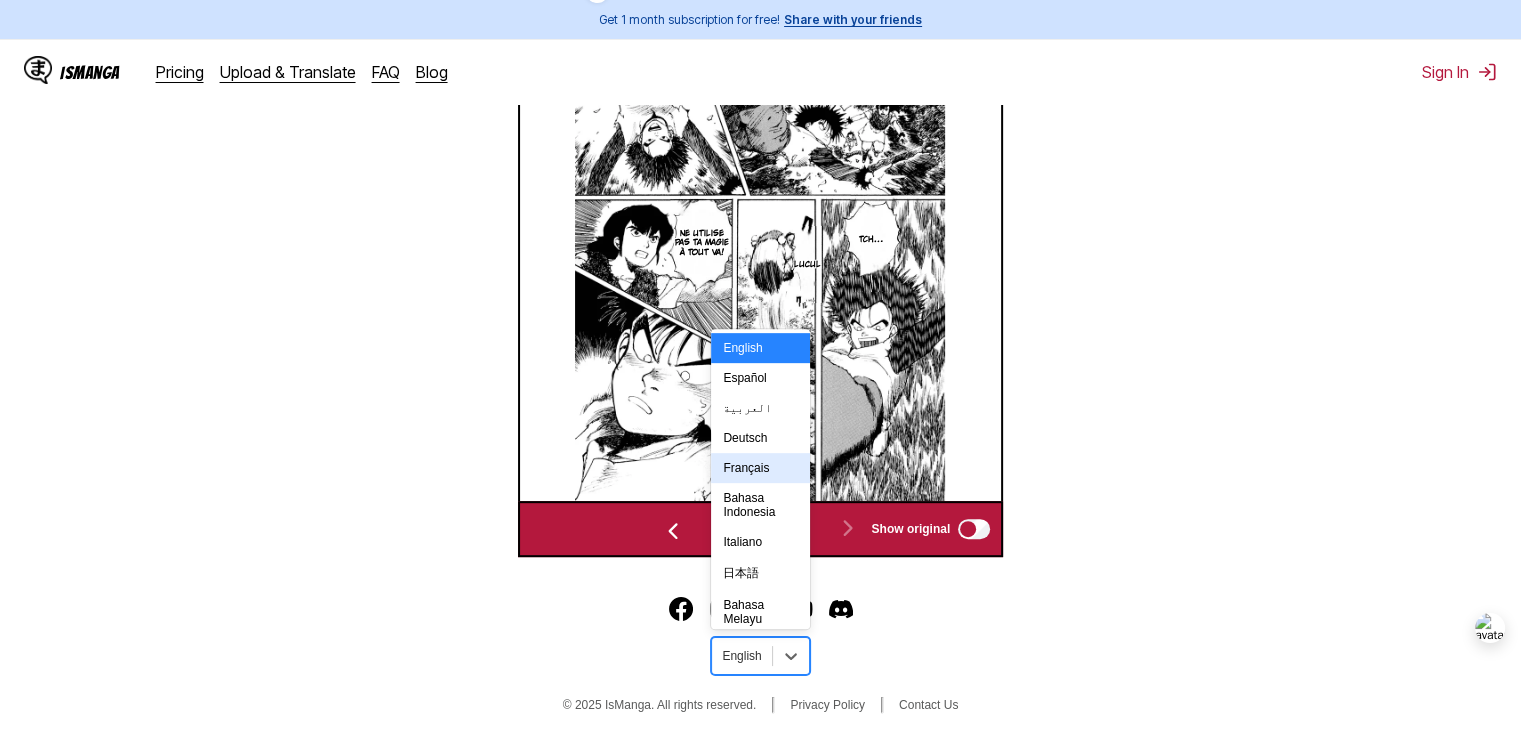 click on "Français" at bounding box center [760, 468] 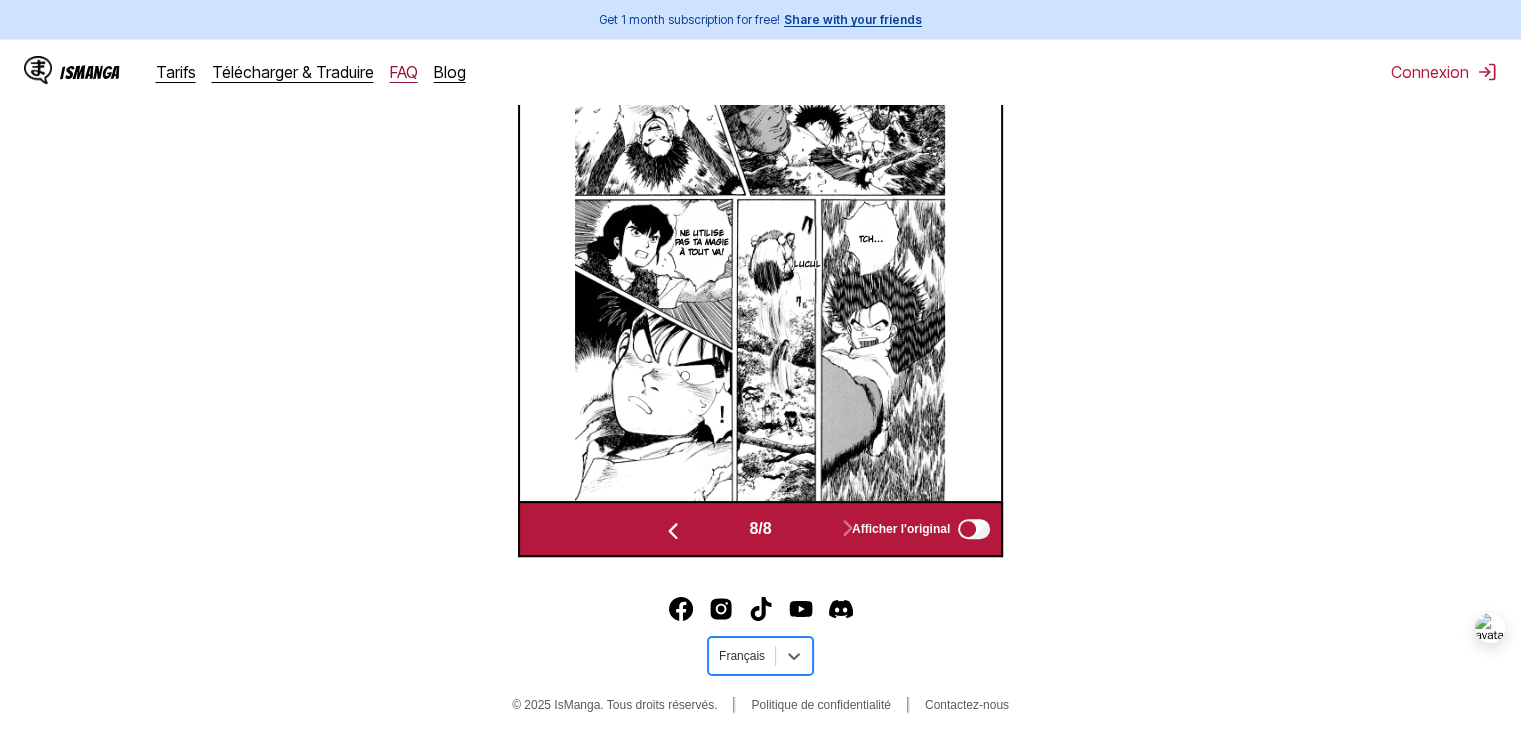 click on "FAQ" at bounding box center [404, 72] 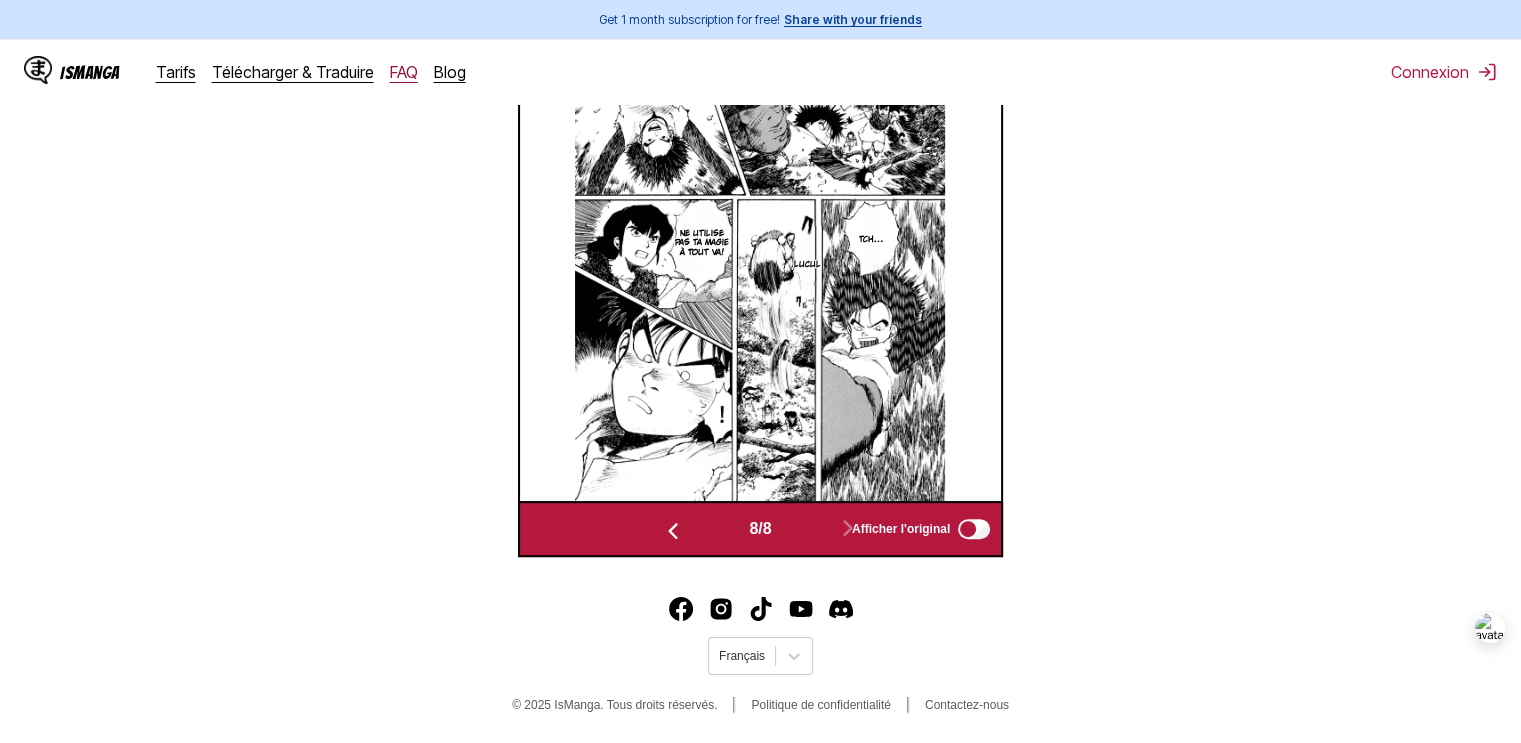 scroll, scrollTop: 0, scrollLeft: 0, axis: both 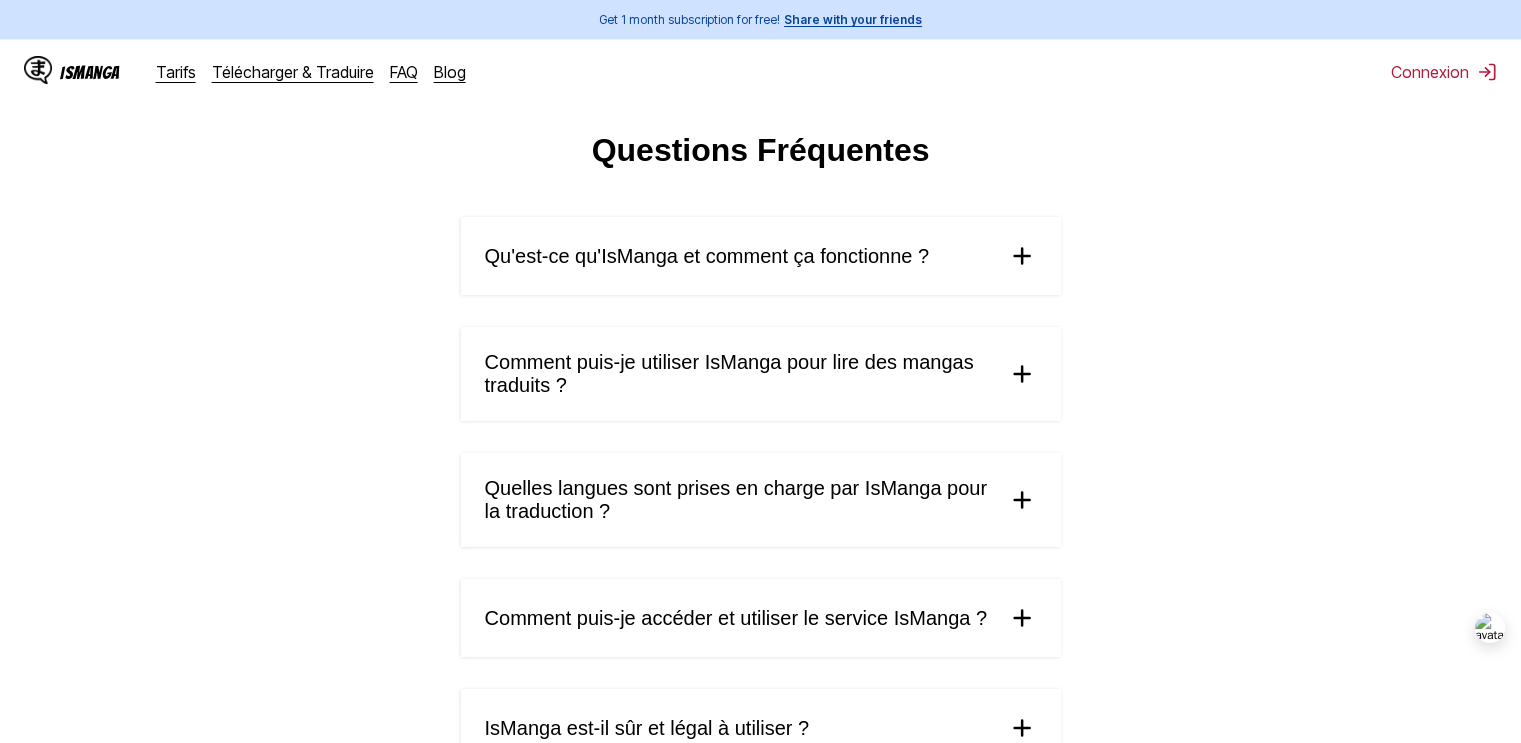 click at bounding box center [1022, 256] 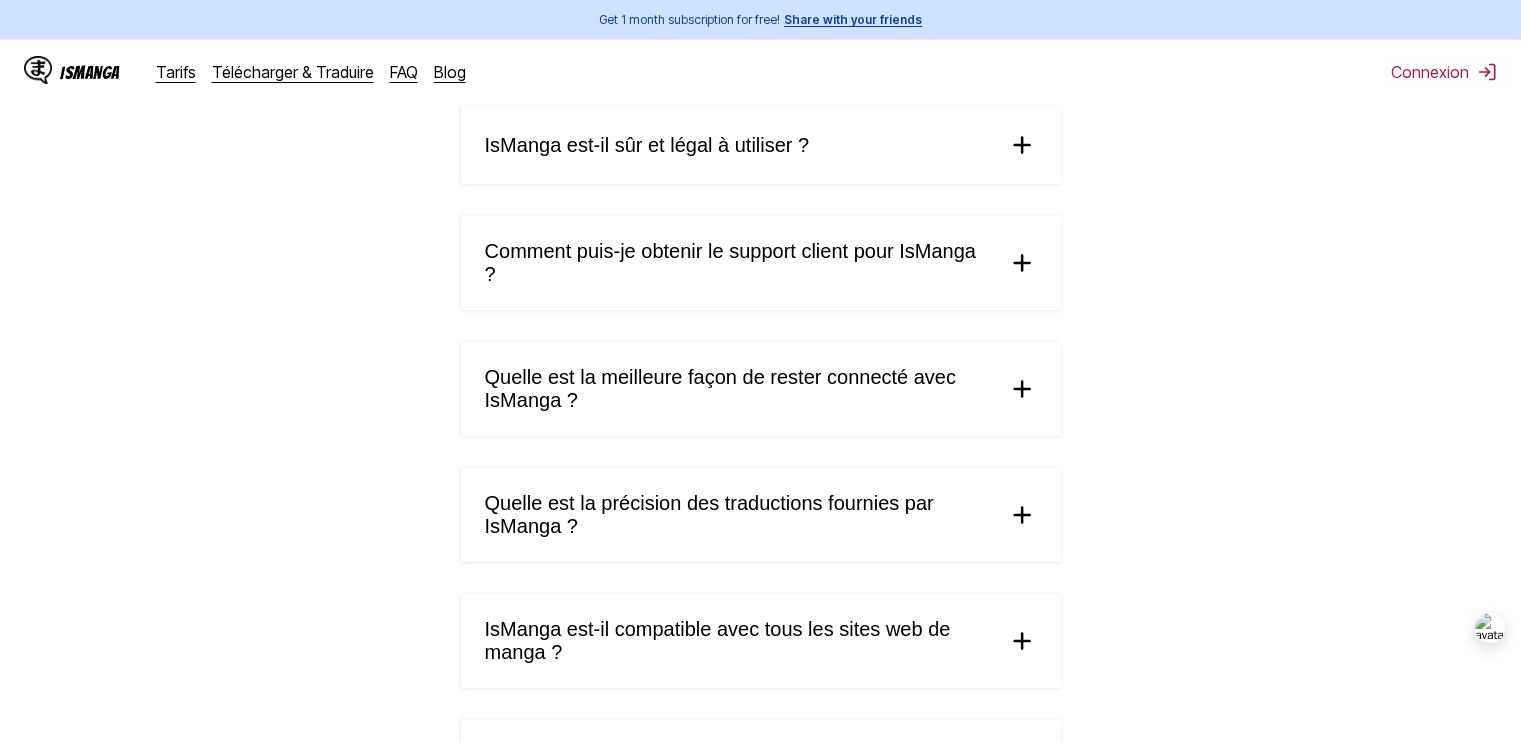 scroll, scrollTop: 966, scrollLeft: 0, axis: vertical 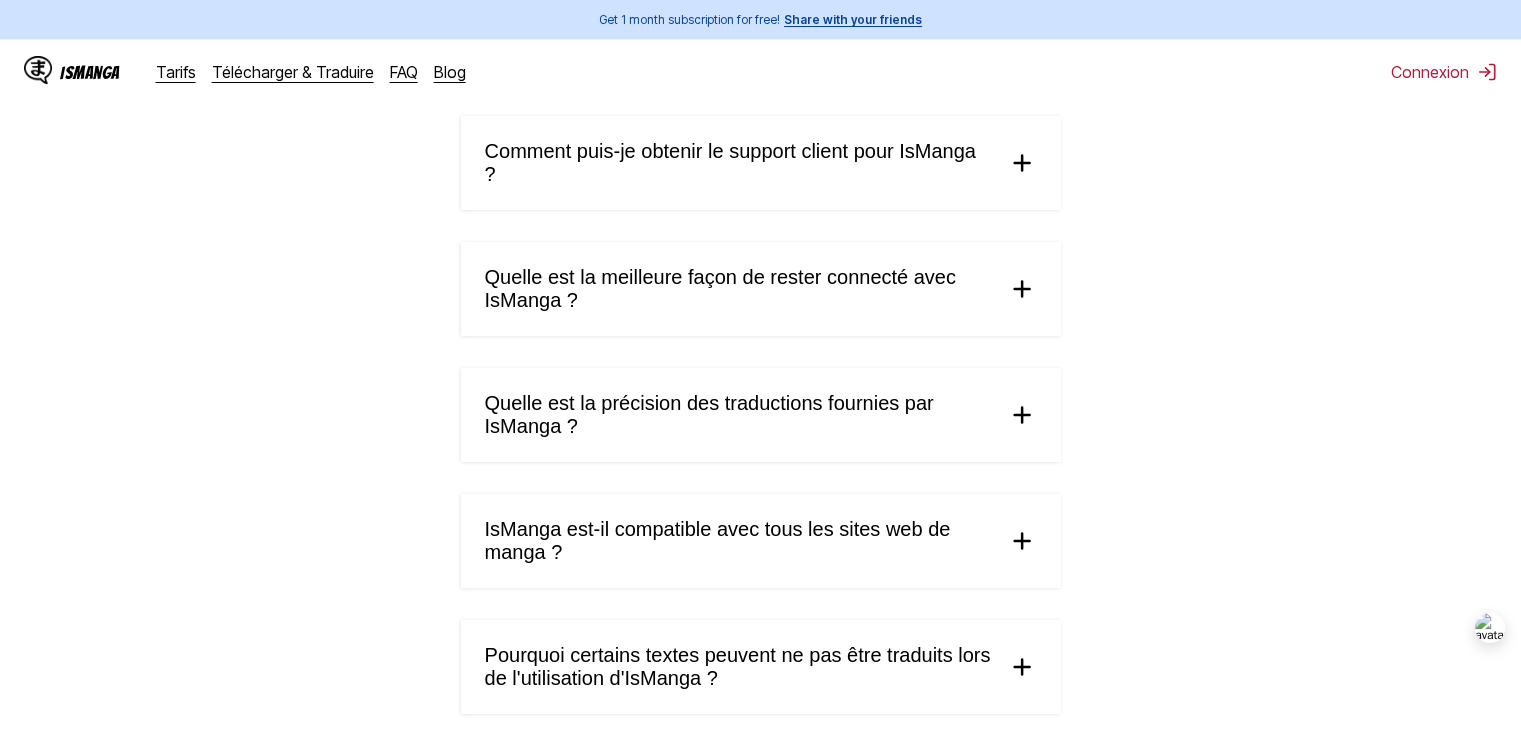 click on "Quelle est la précision des traductions fournies par IsManga ?" at bounding box center (738, 415) 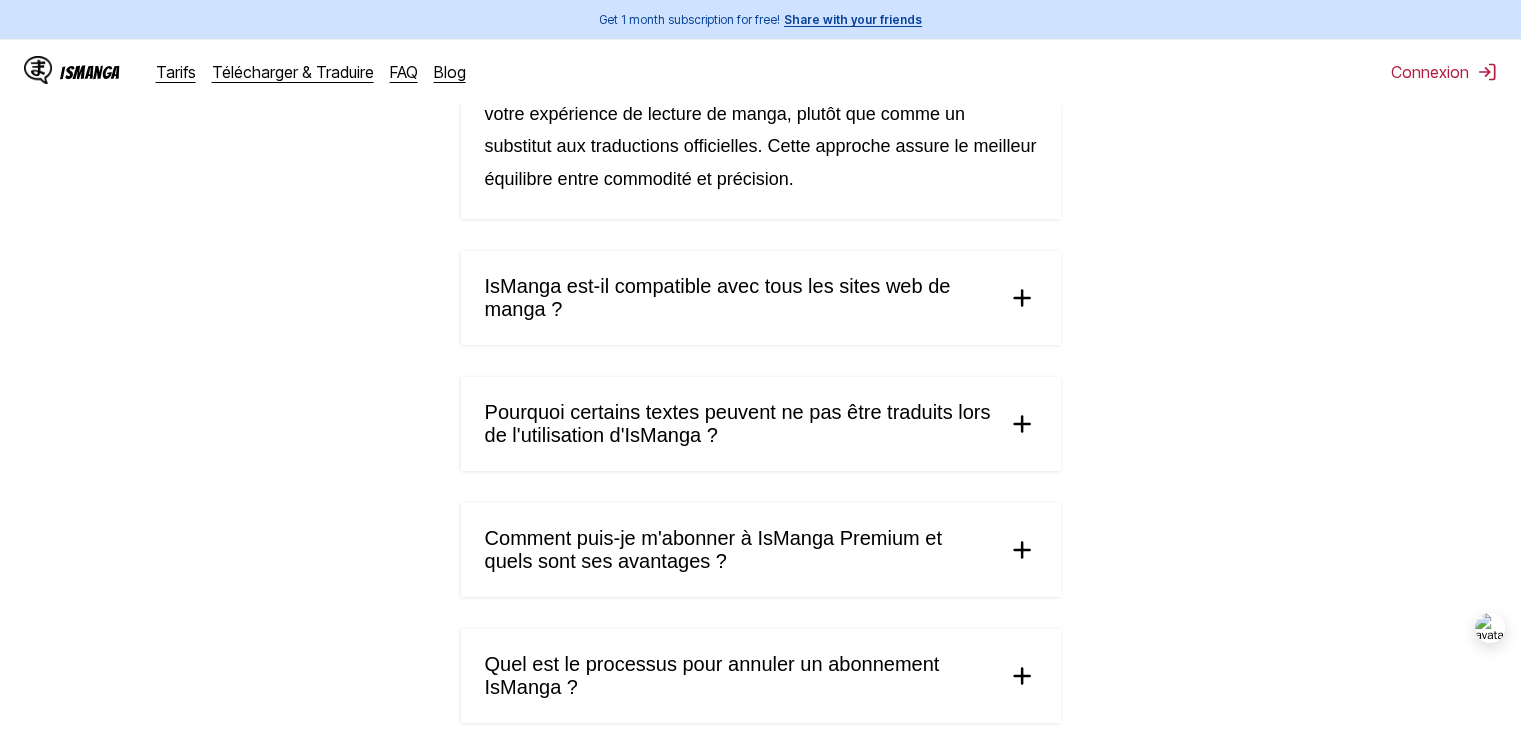 scroll, scrollTop: 1566, scrollLeft: 0, axis: vertical 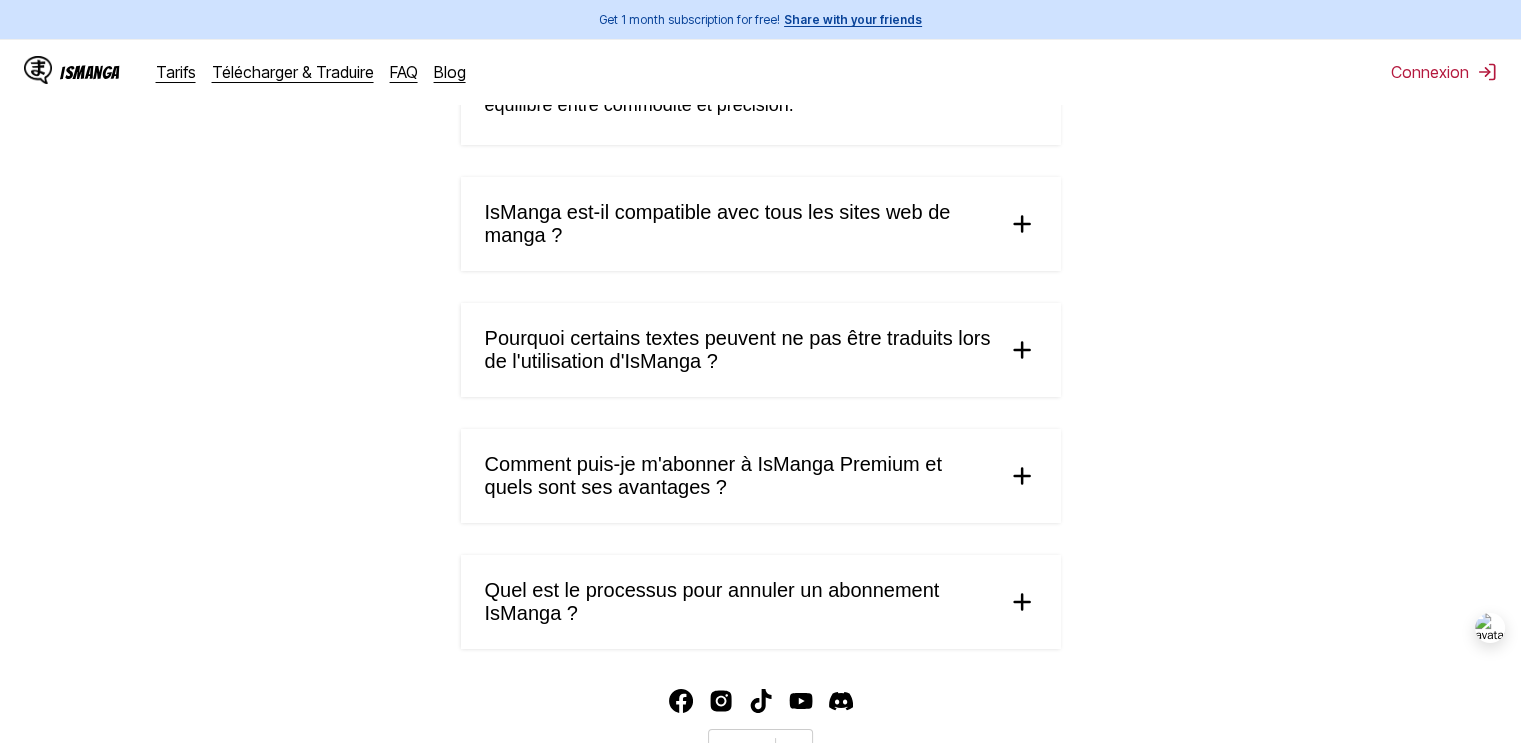 click on "Comment puis-je m'abonner à IsManga Premium et quels sont ses avantages ?" at bounding box center [738, 476] 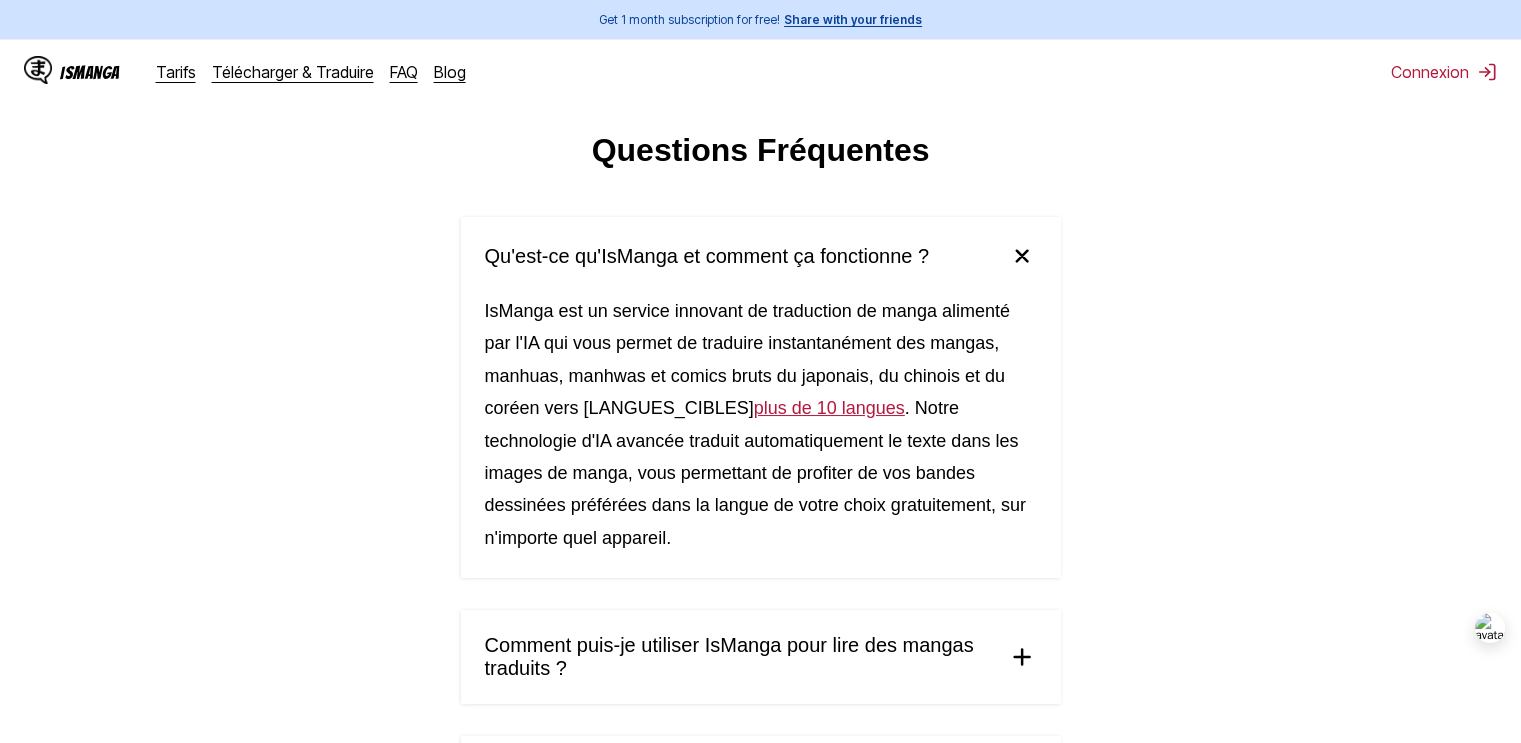 scroll, scrollTop: 0, scrollLeft: 0, axis: both 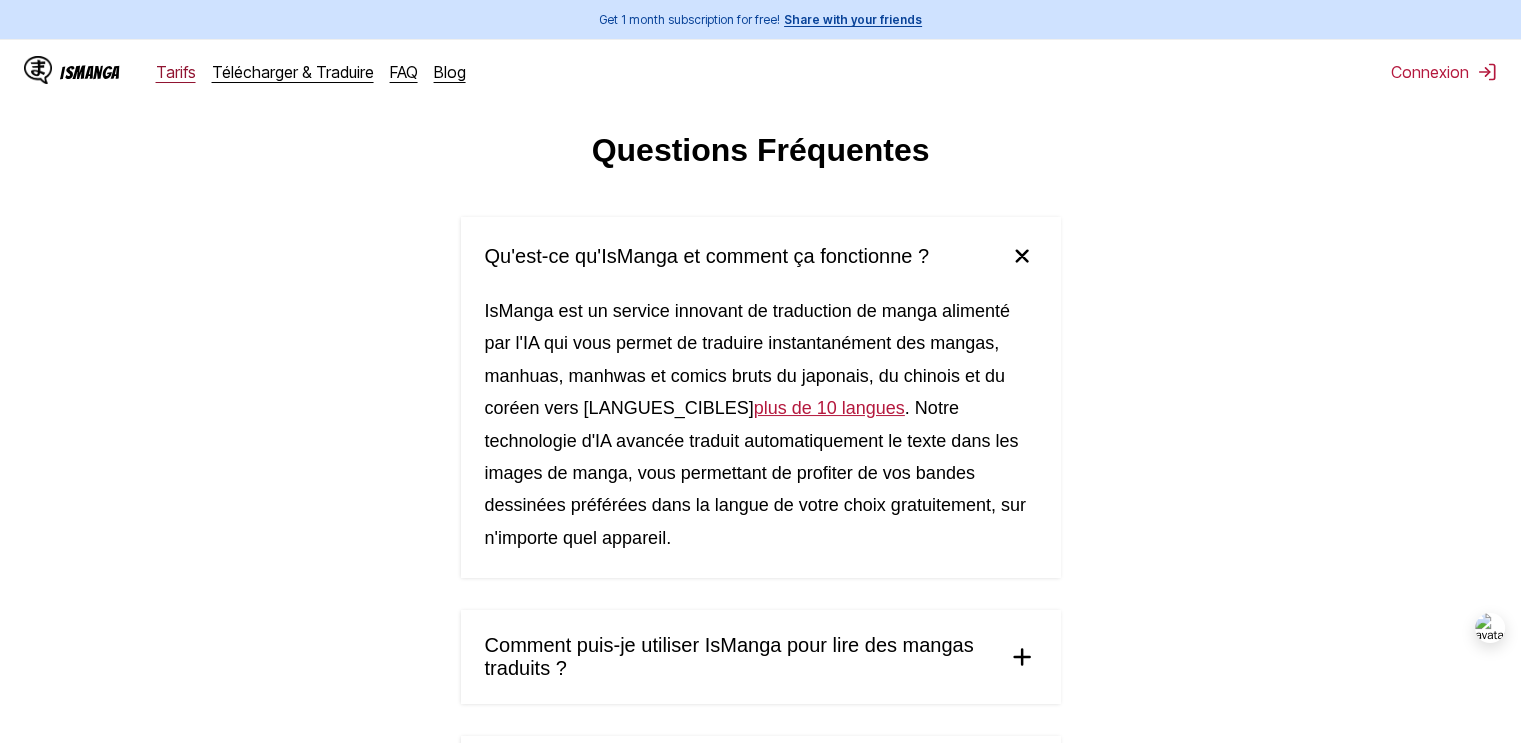 click on "Tarifs" at bounding box center (176, 72) 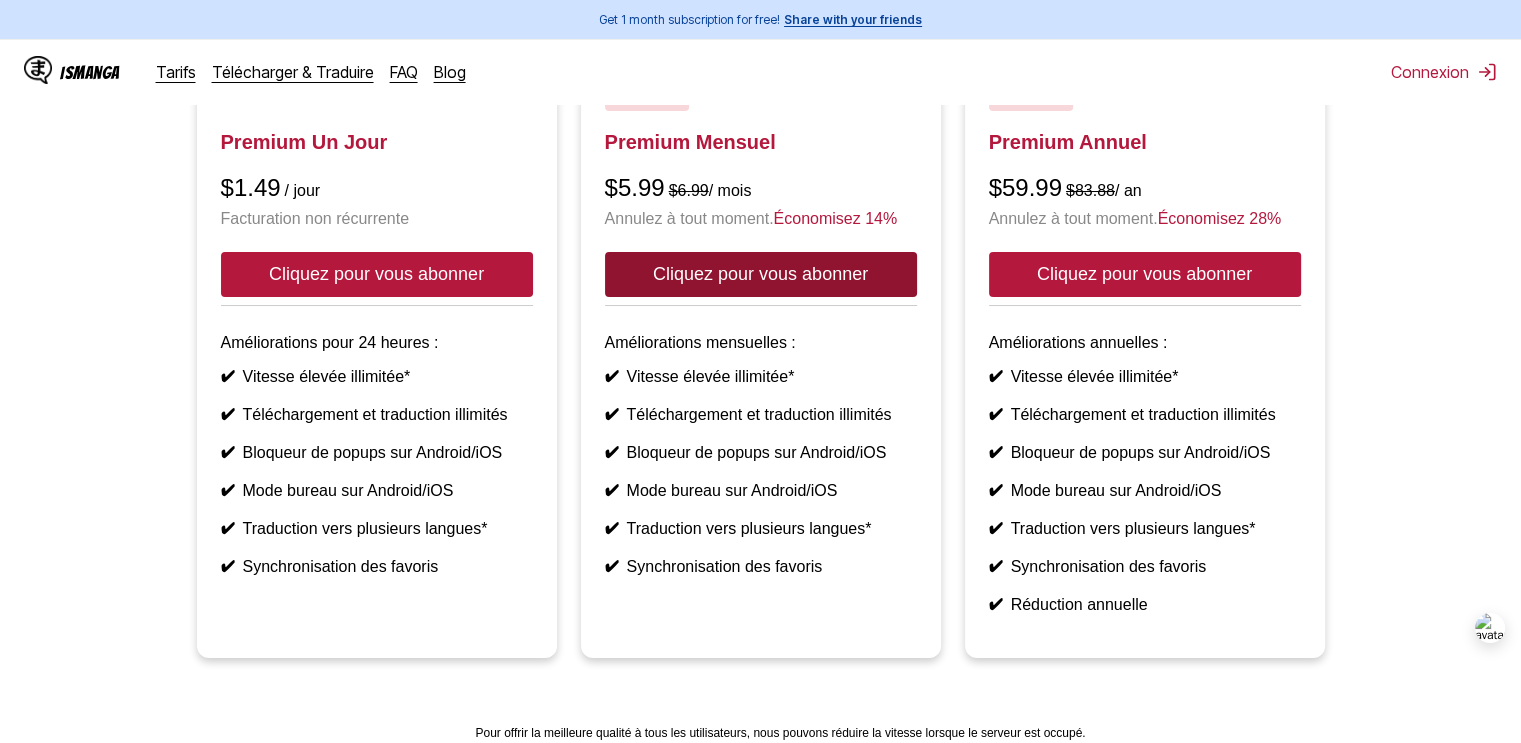 scroll, scrollTop: 66, scrollLeft: 0, axis: vertical 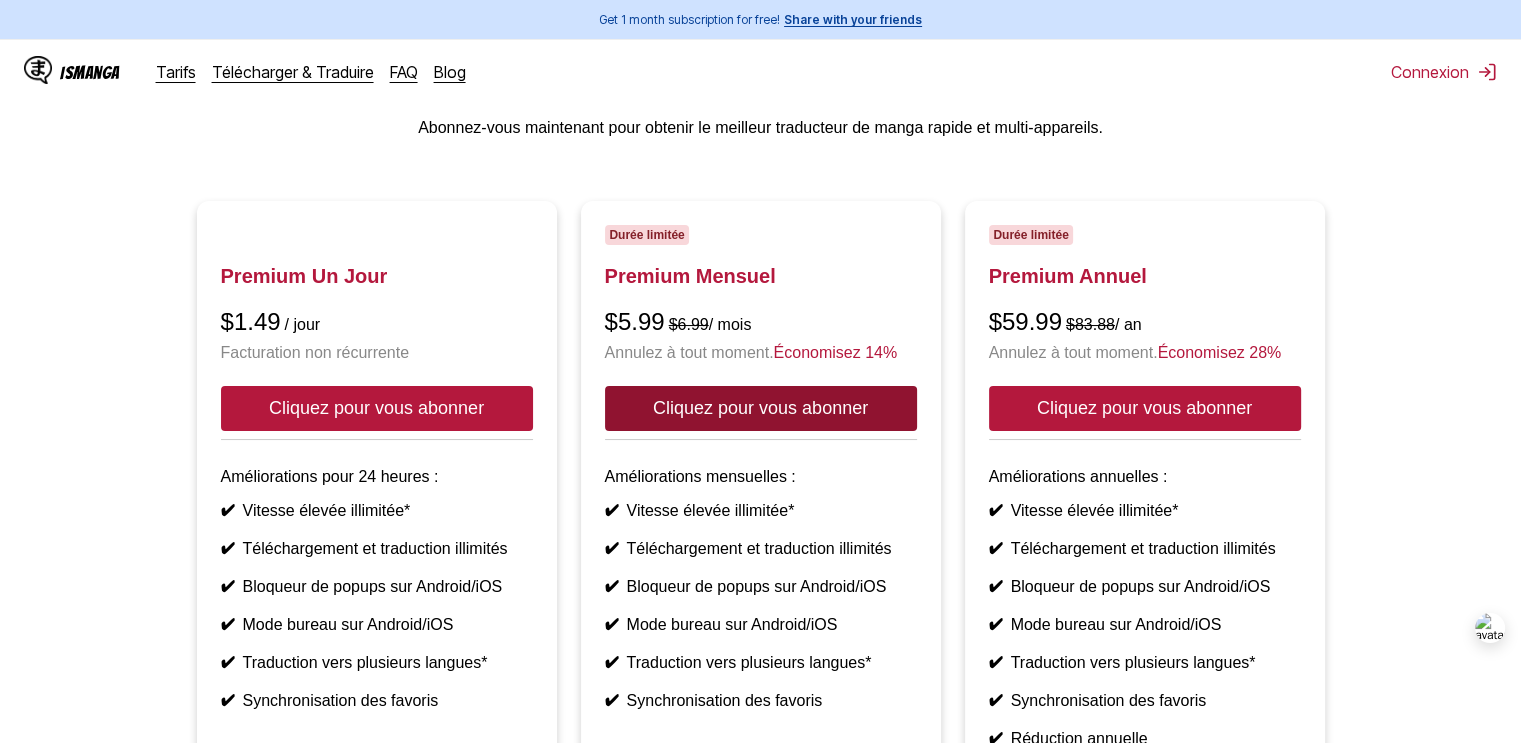 click on "Cliquez pour vous abonner" at bounding box center (761, 408) 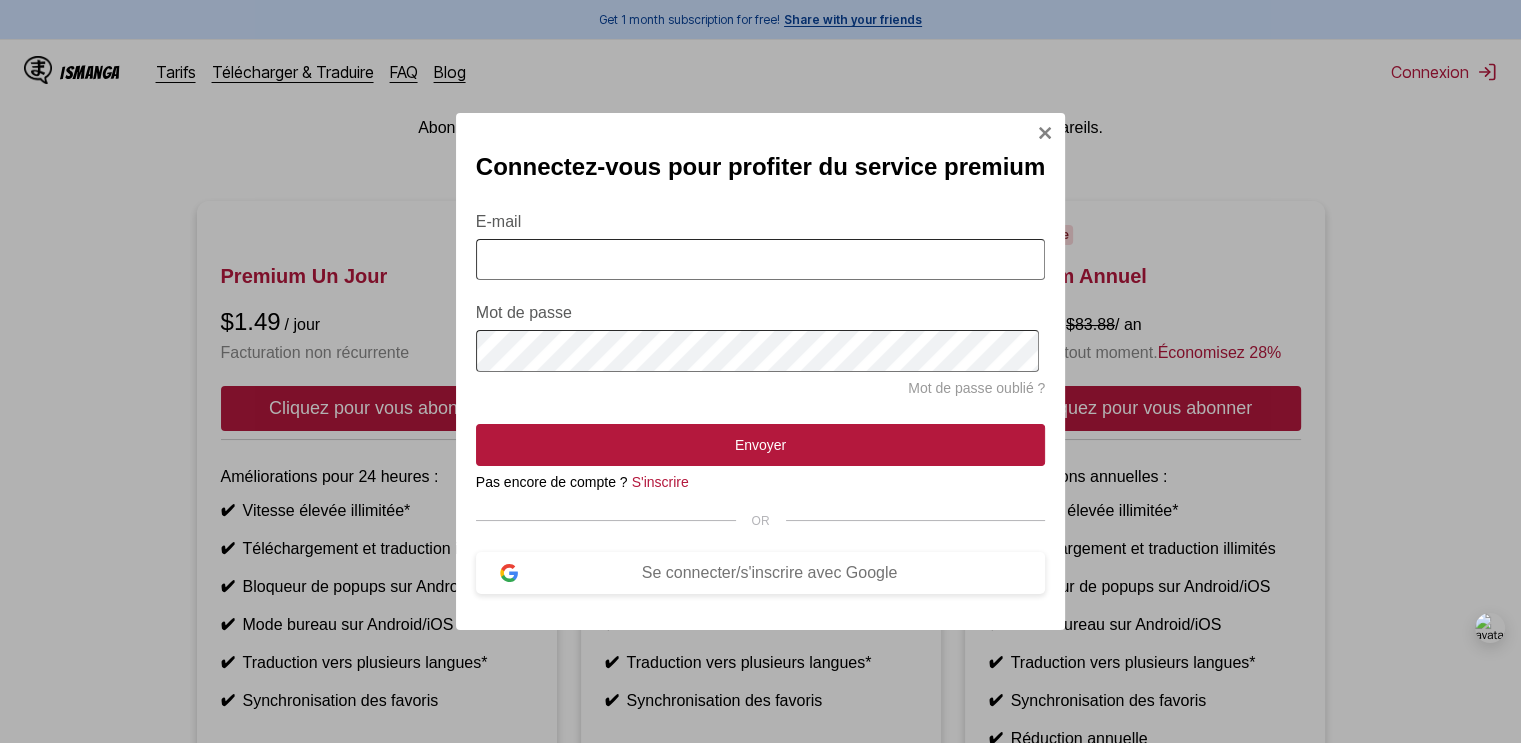 click on "E-mail" at bounding box center (760, 259) 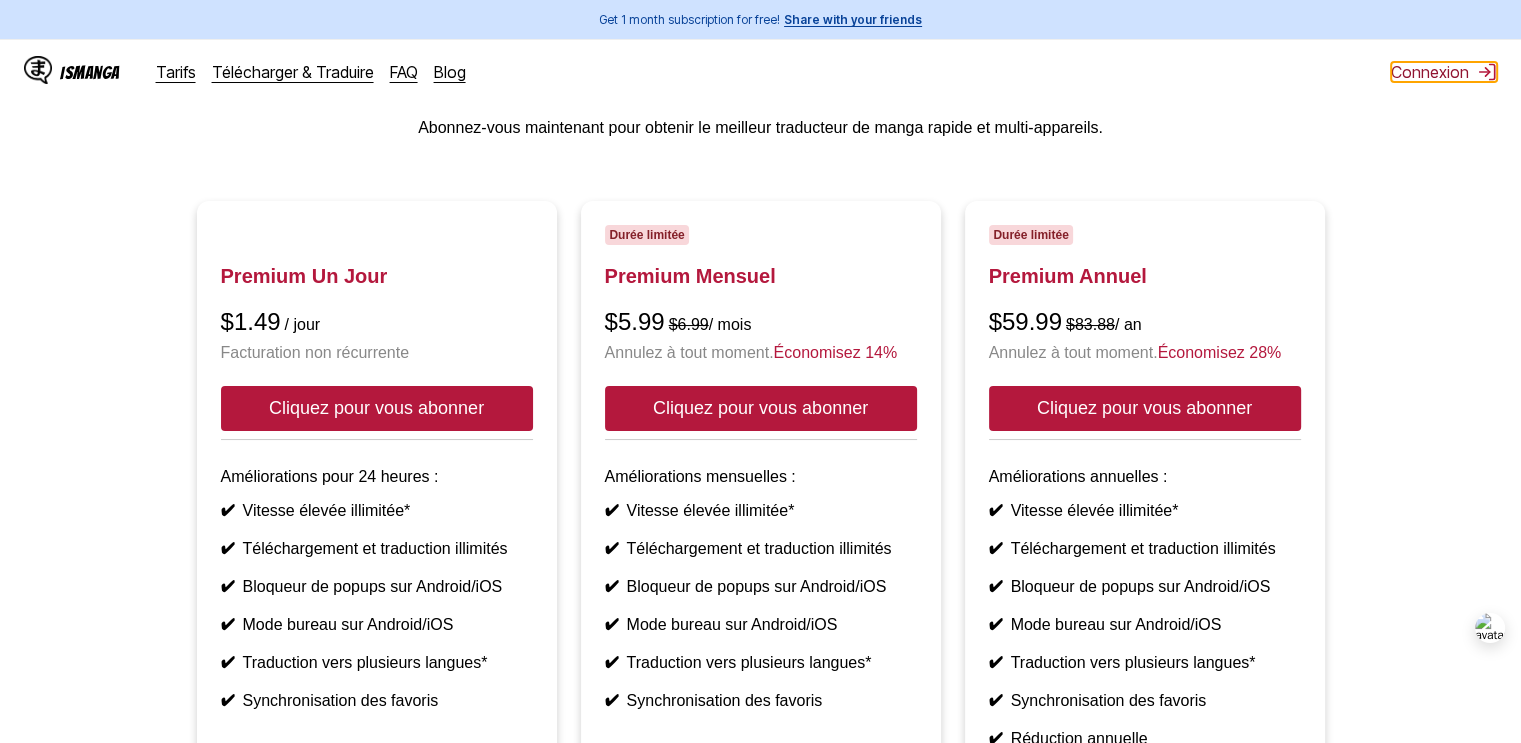 click on "Connexion" at bounding box center (1444, 72) 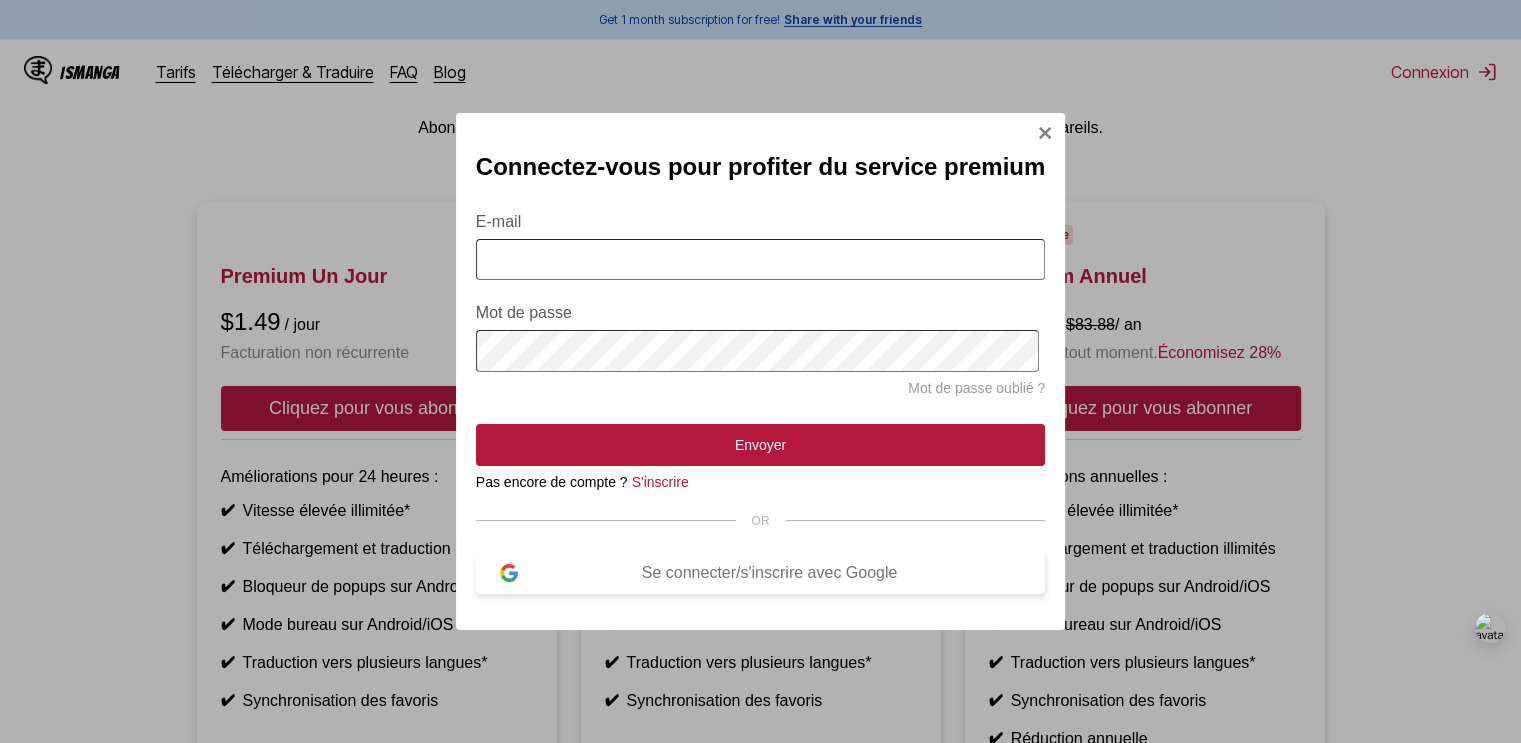 click on "Se connecter/s'inscrire avec Google" at bounding box center (760, 573) 